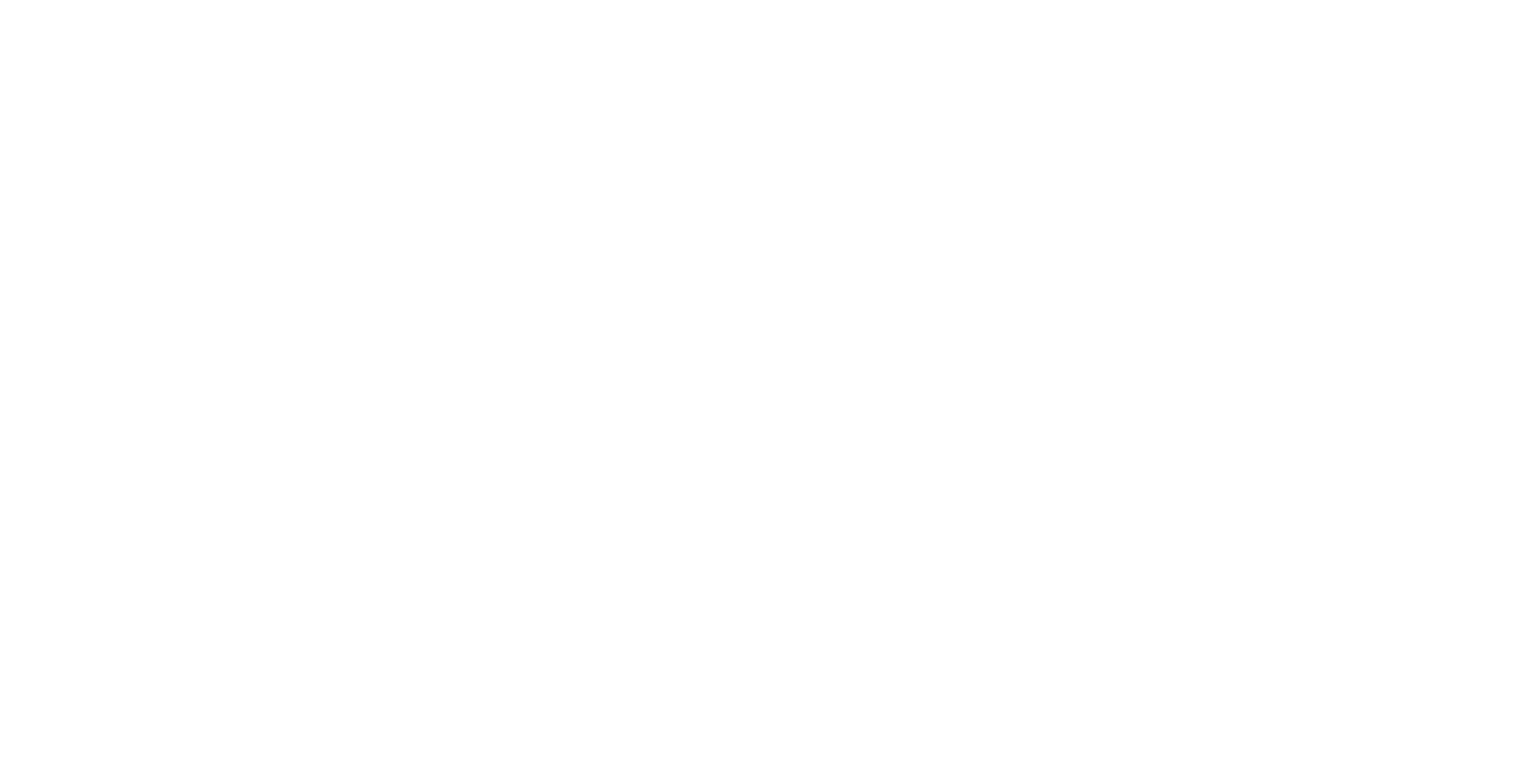 scroll, scrollTop: 0, scrollLeft: 0, axis: both 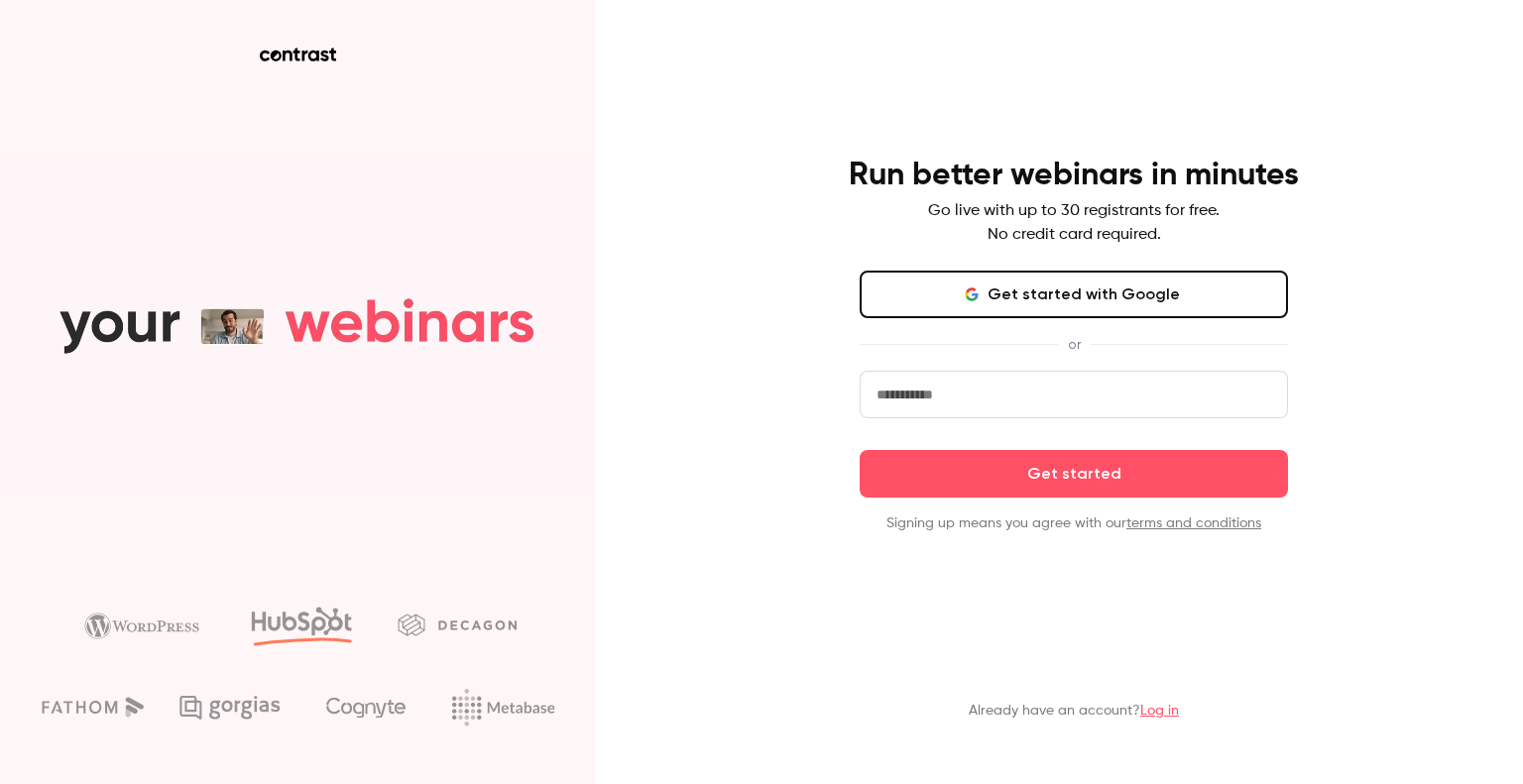click on "Log in" at bounding box center (1159, 711) 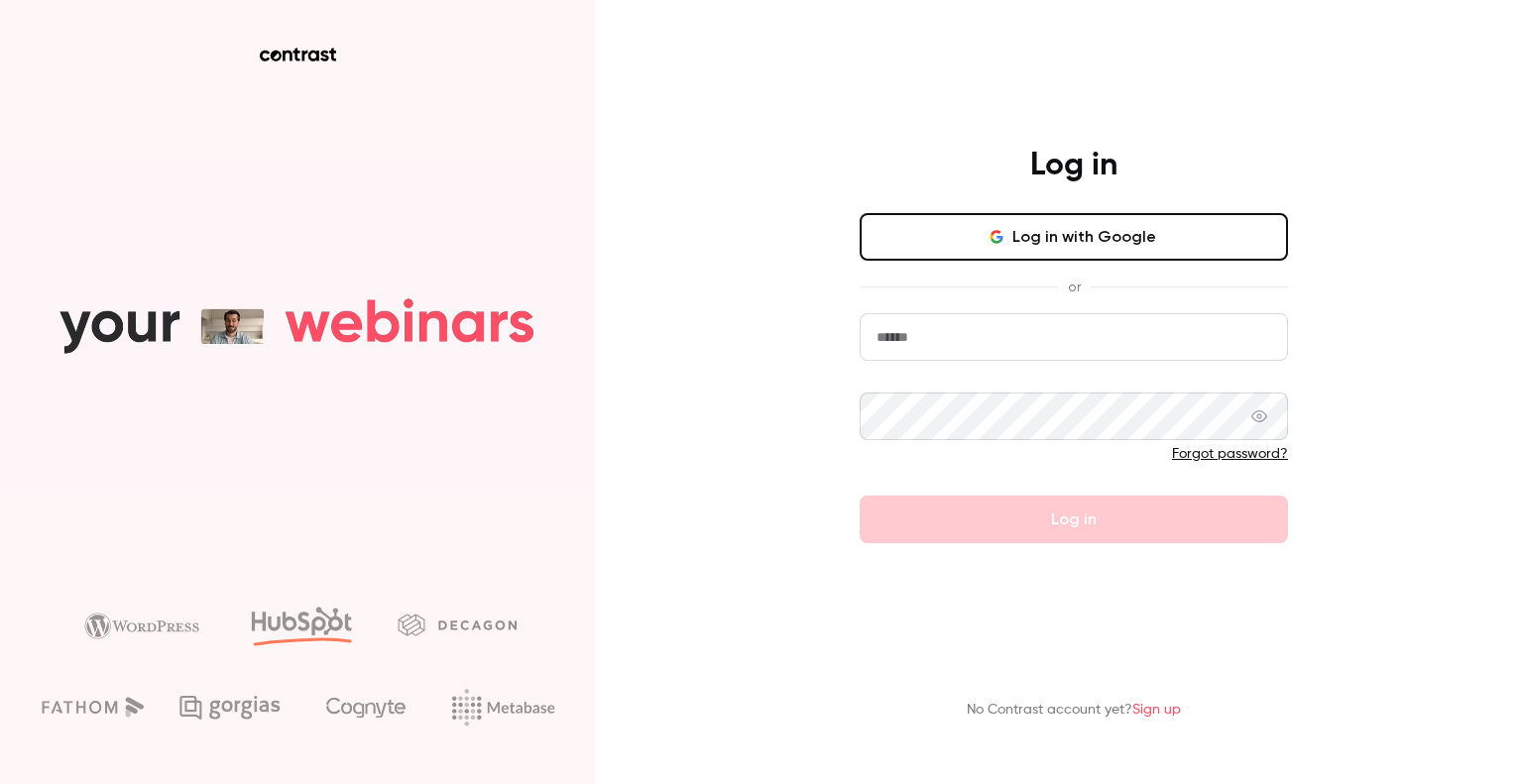 click on "Log in with Google" at bounding box center [1074, 237] 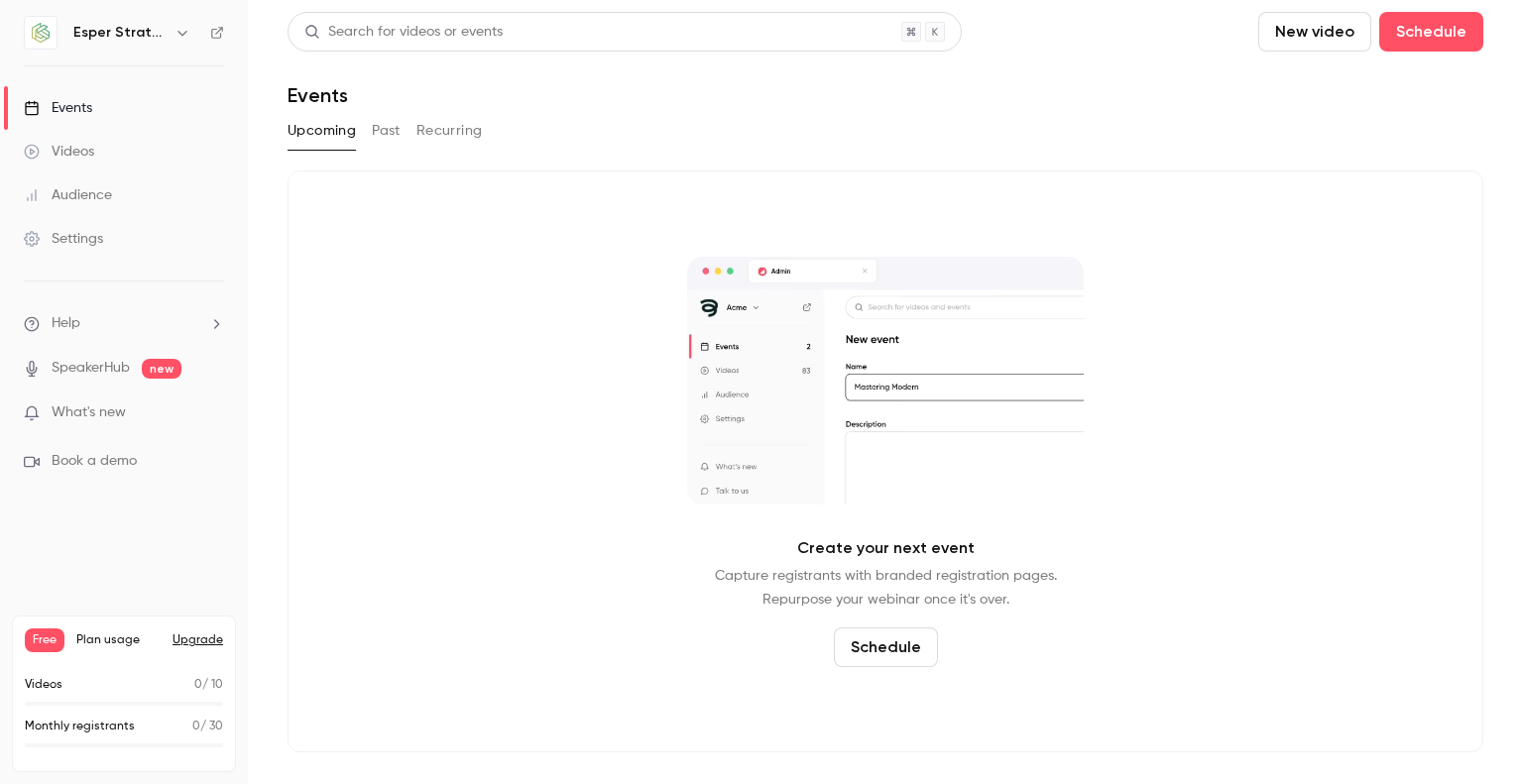 click on "Past" at bounding box center [386, 131] 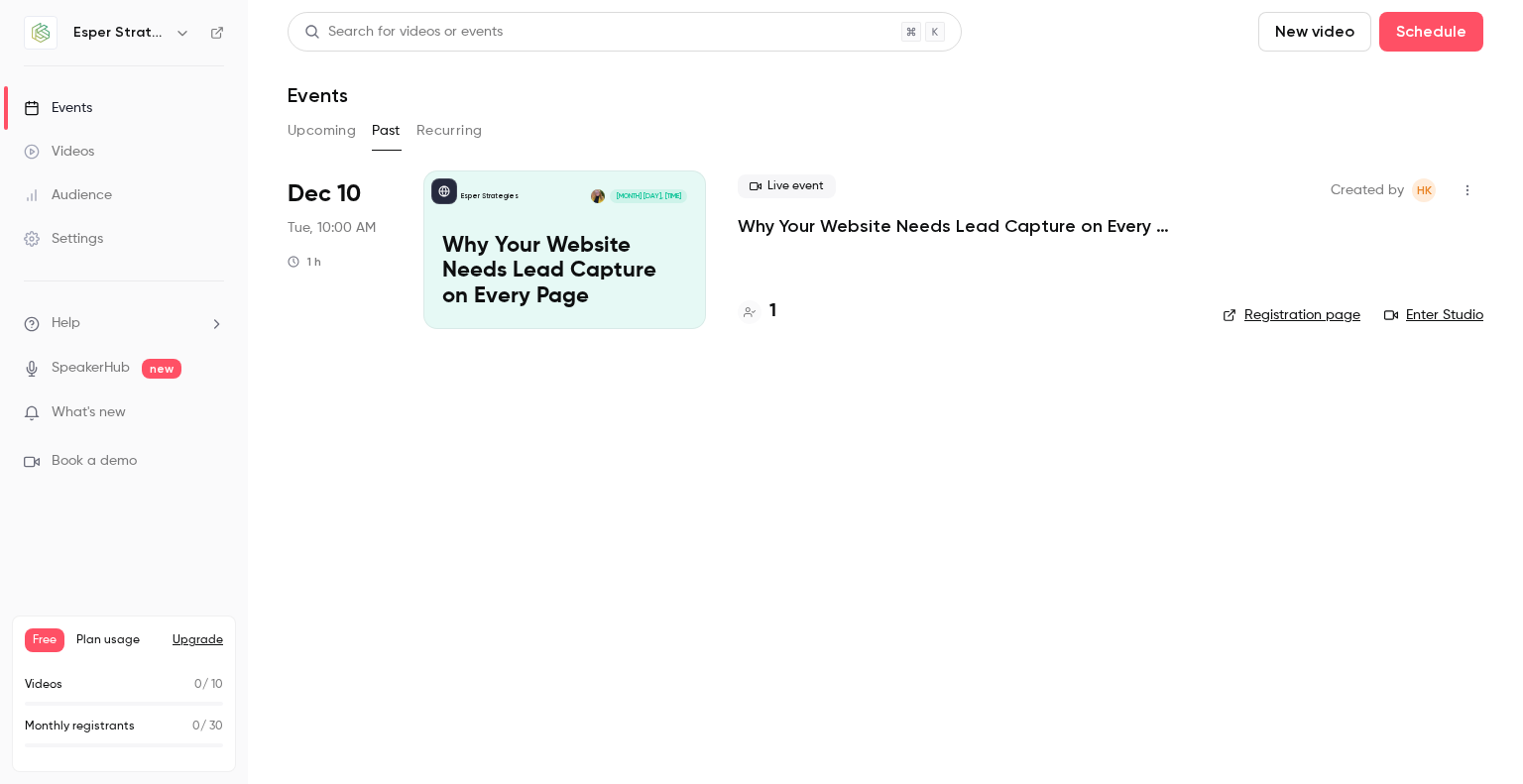 click on "Recurring" at bounding box center [449, 131] 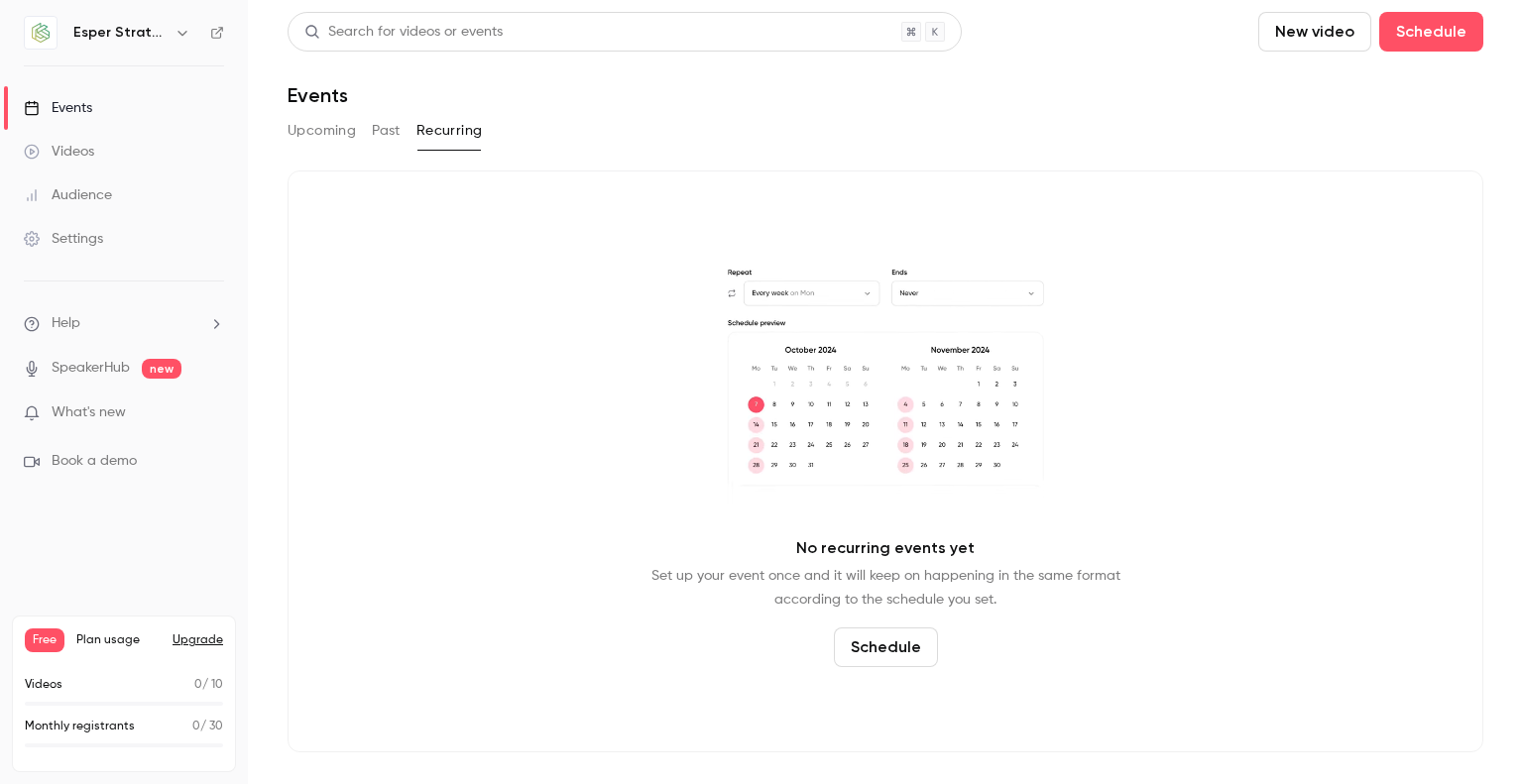click on "Upcoming" at bounding box center (321, 131) 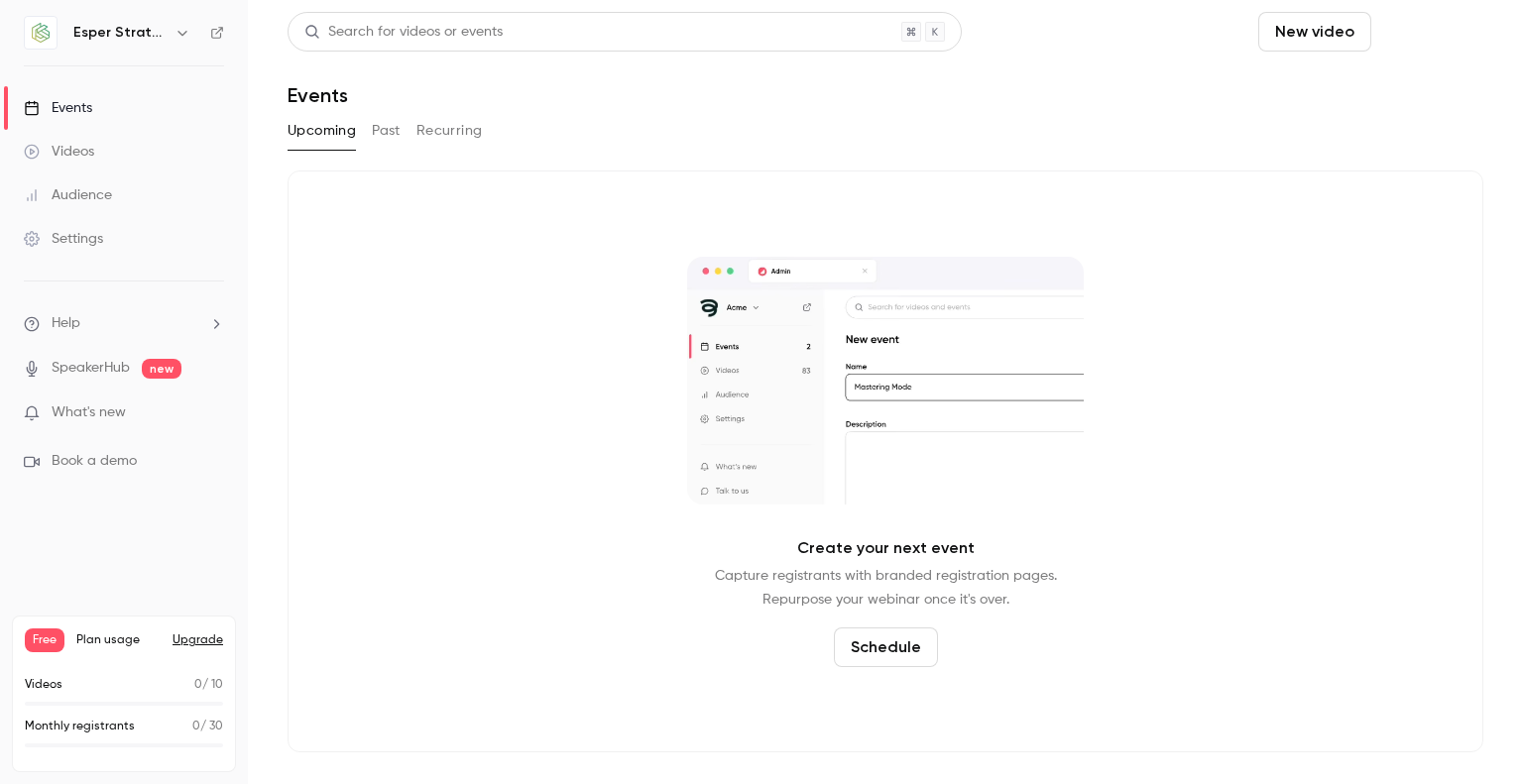click on "Schedule" at bounding box center [1431, 32] 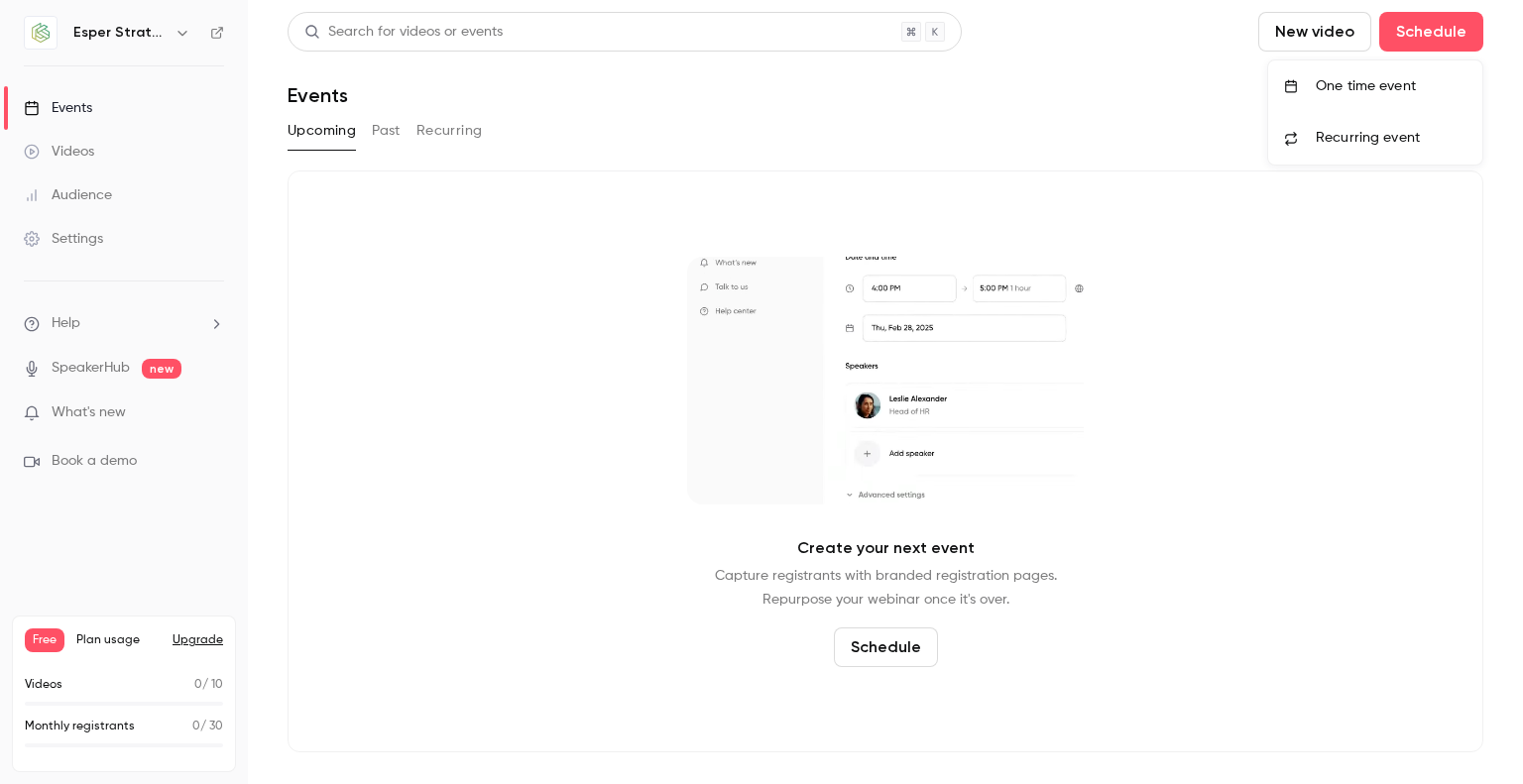 click on "One time event" at bounding box center (1391, 86) 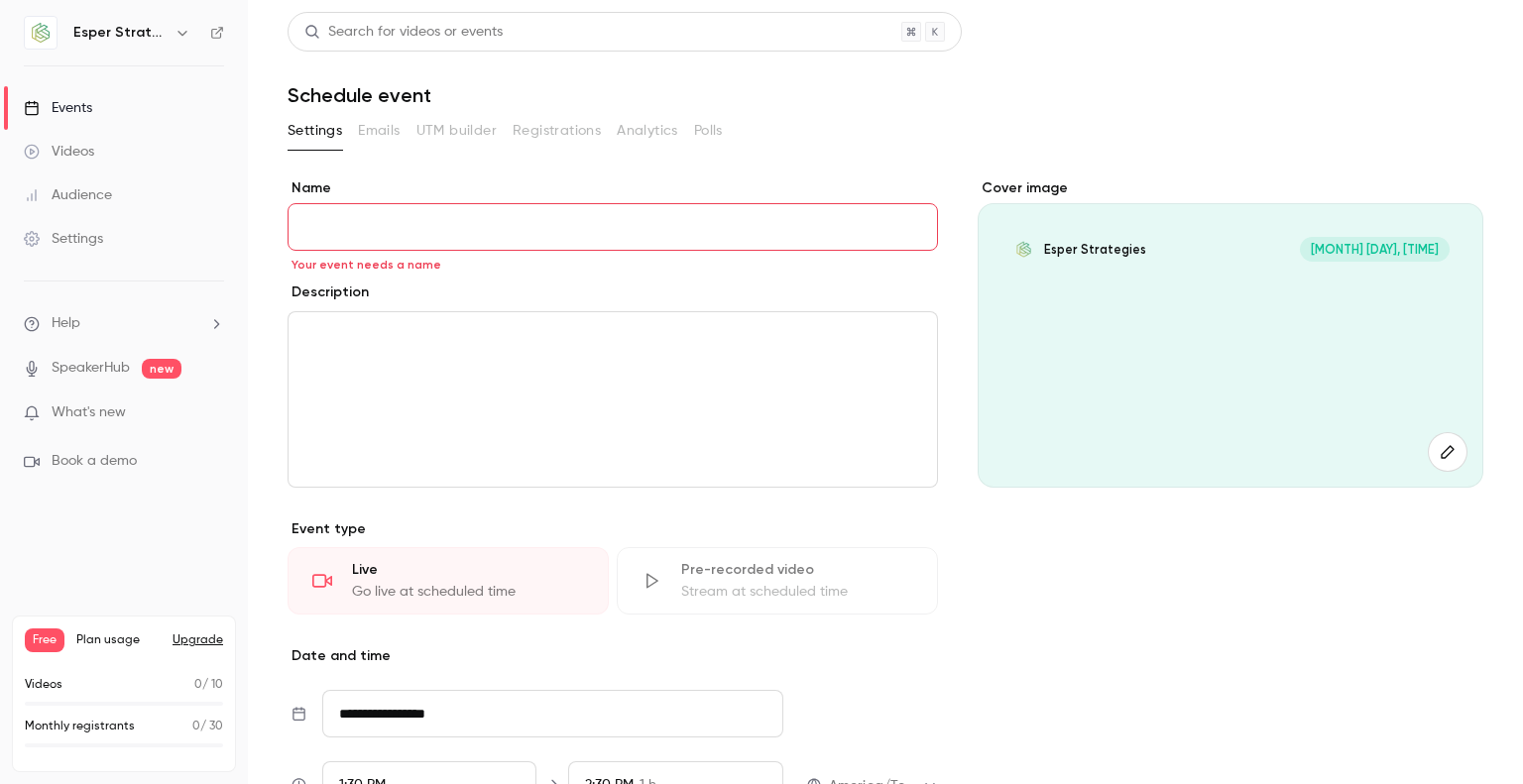 paste on "**********" 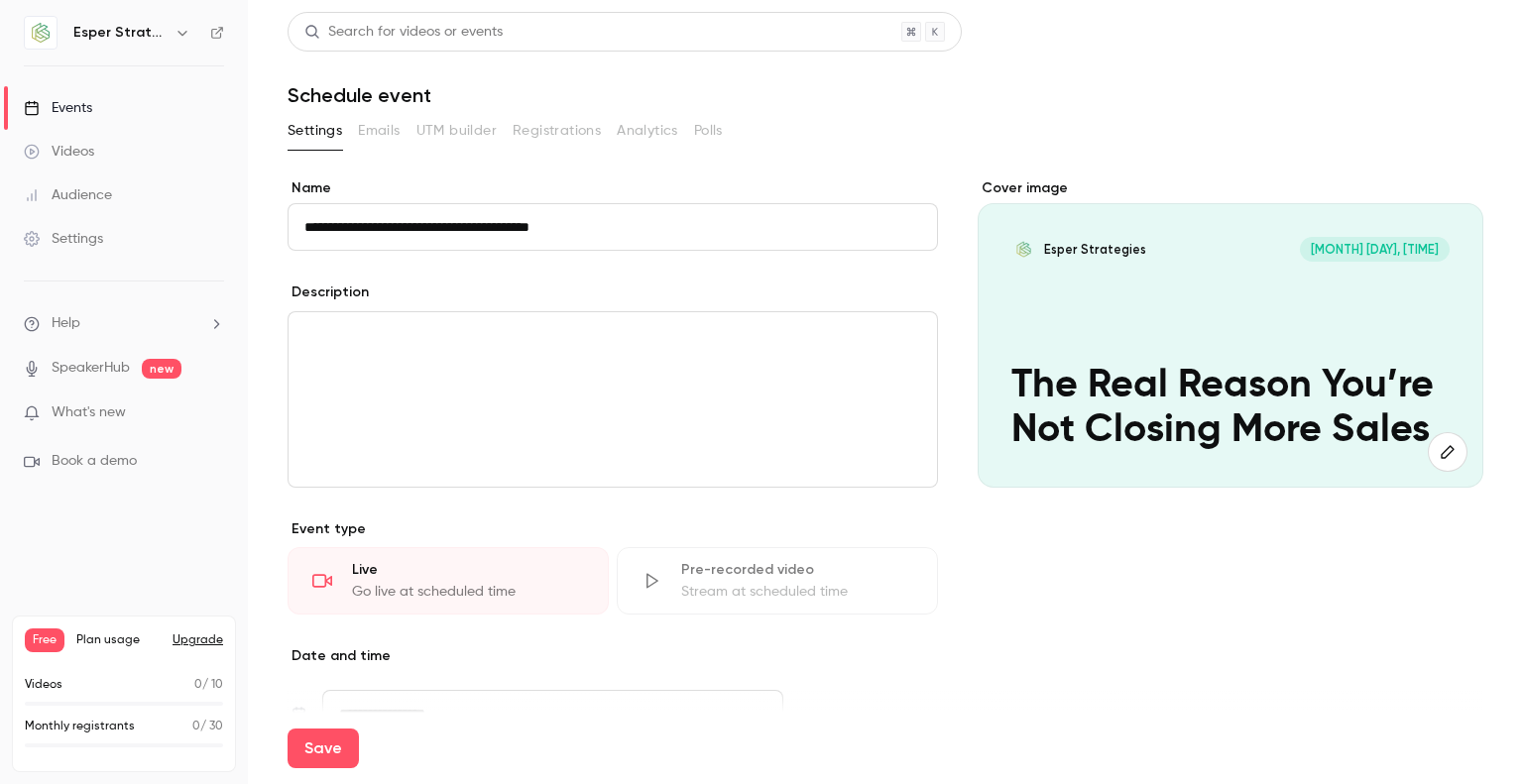type on "**********" 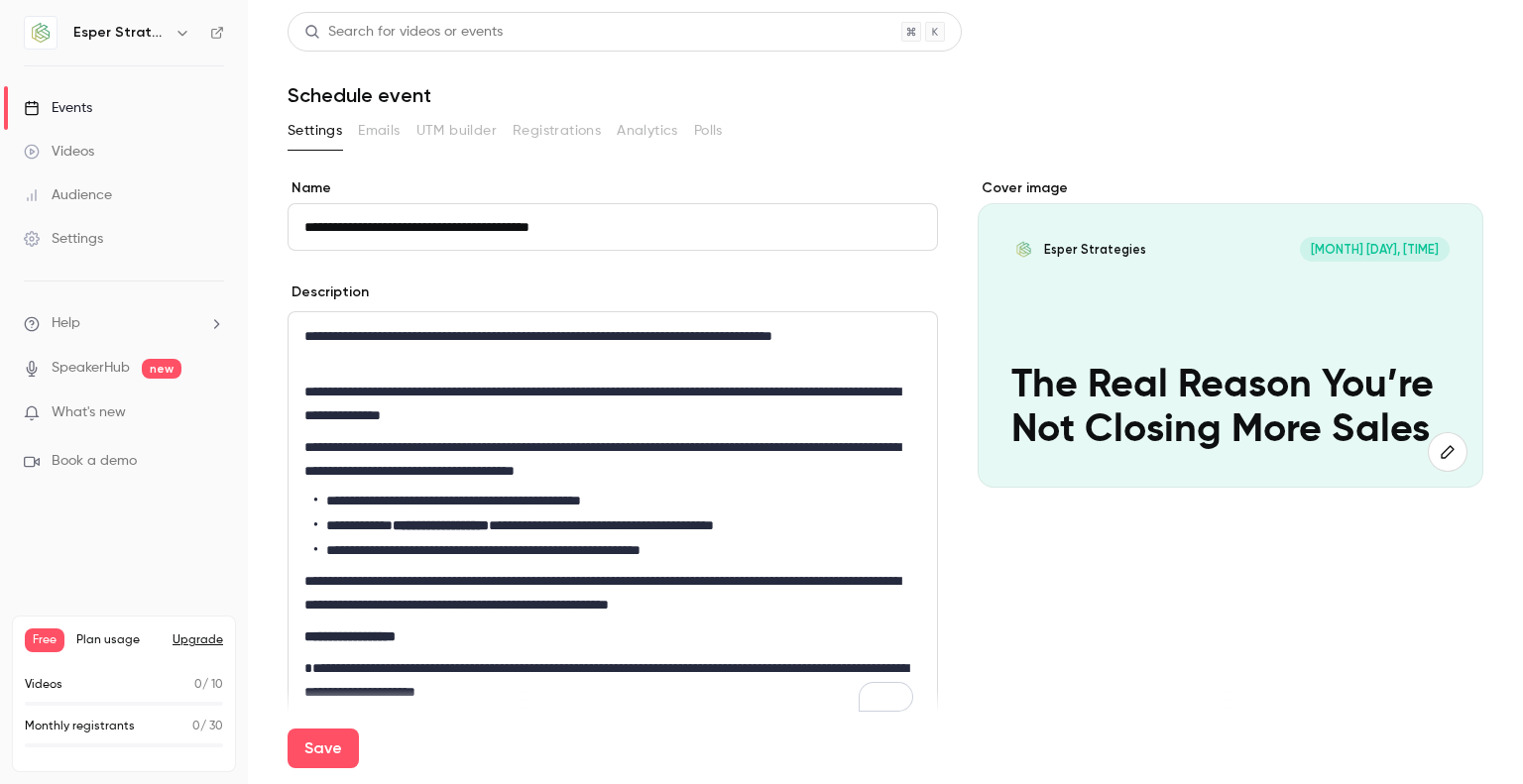 scroll, scrollTop: 0, scrollLeft: 0, axis: both 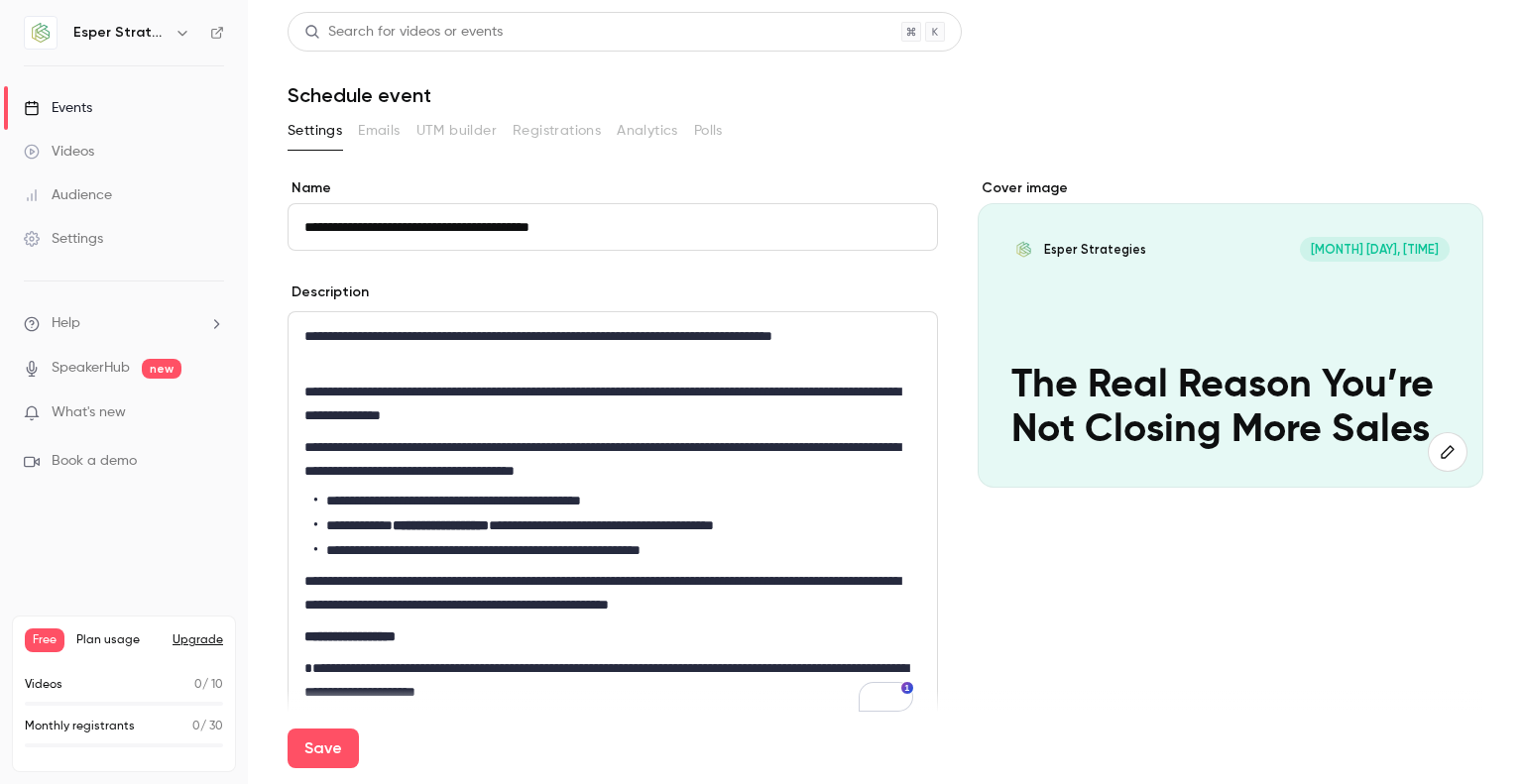click on "**********" at bounding box center (609, 348) 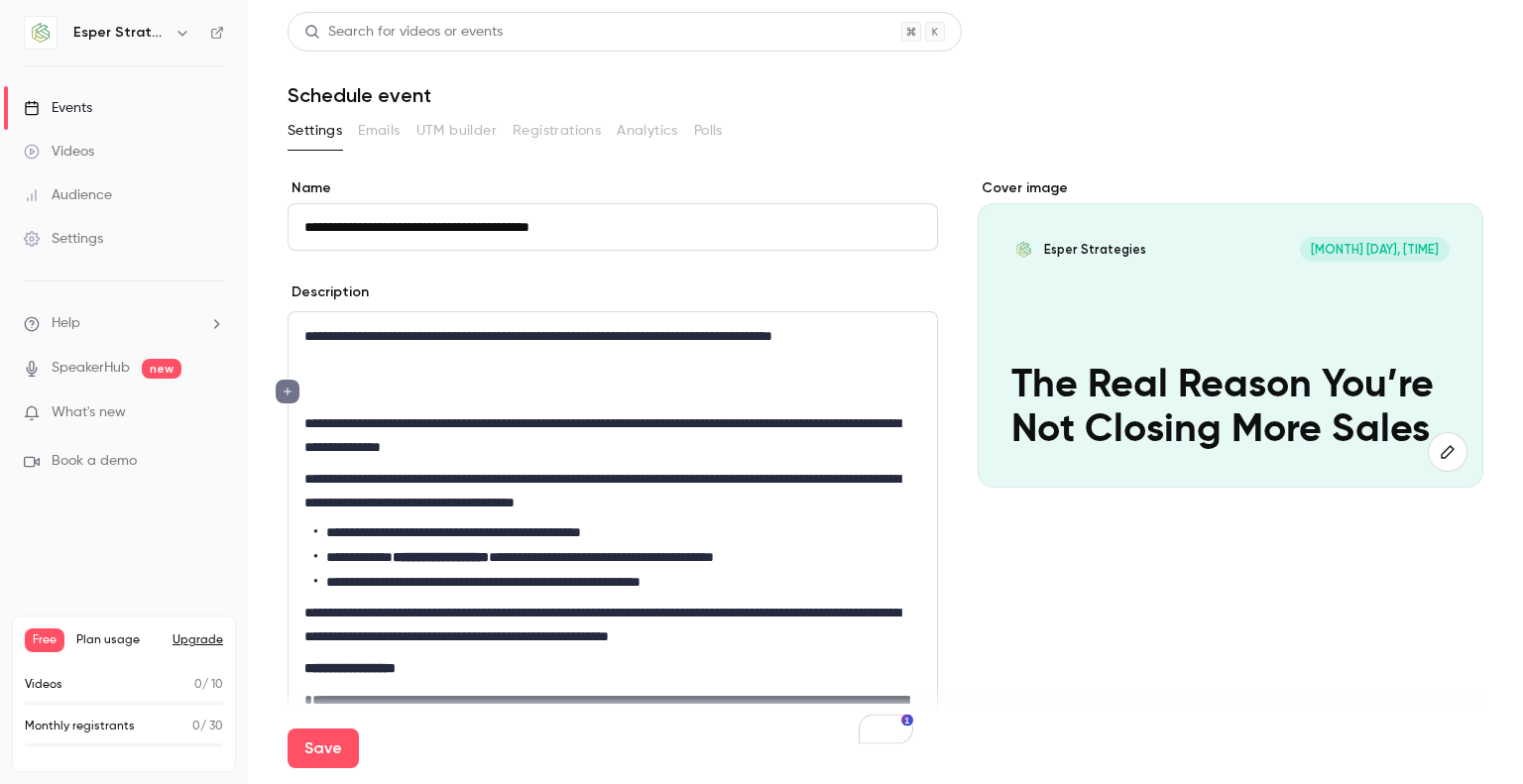 click on "**********" at bounding box center [609, 435] 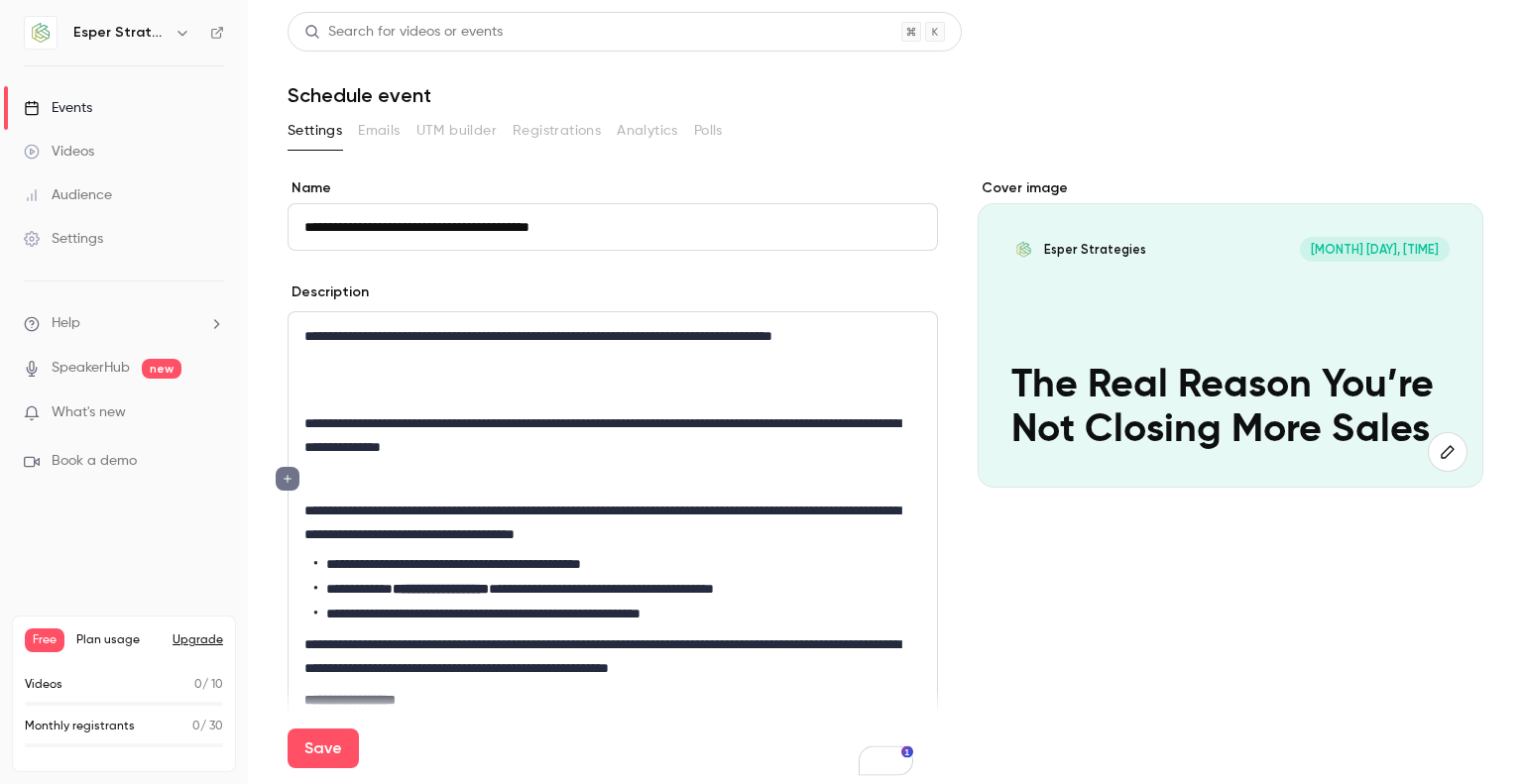 scroll, scrollTop: 68, scrollLeft: 0, axis: vertical 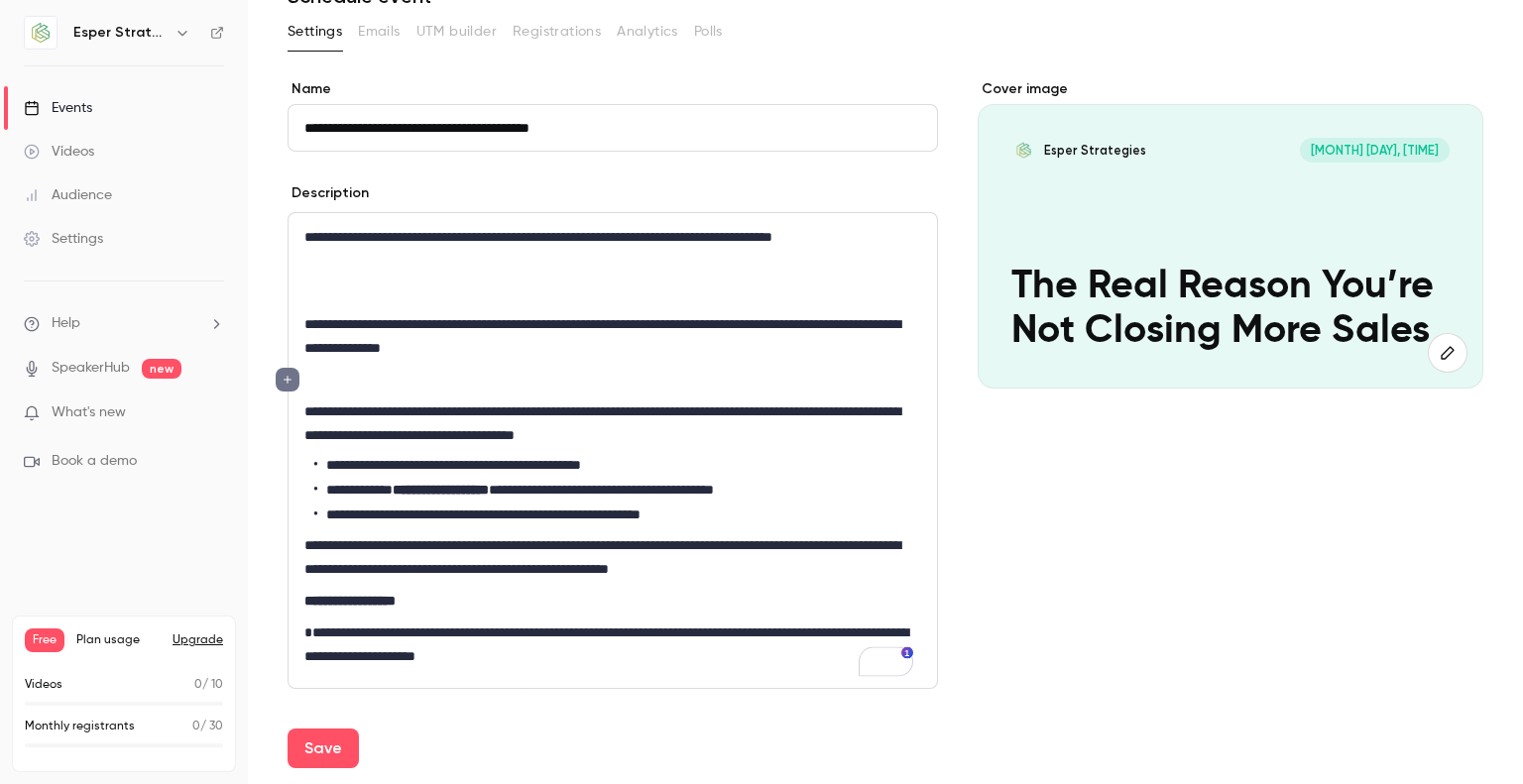 click on "**********" at bounding box center (609, 336) 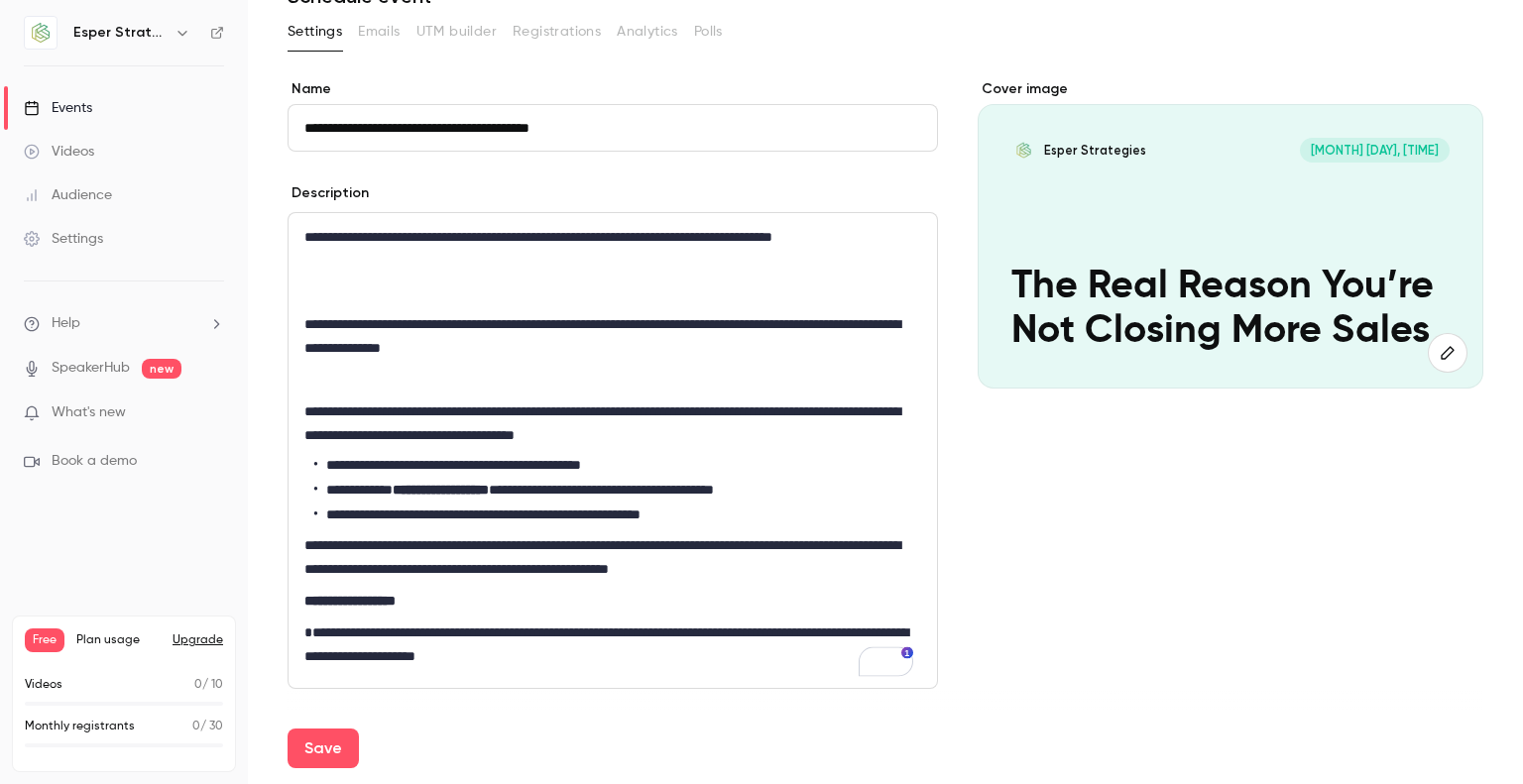 type 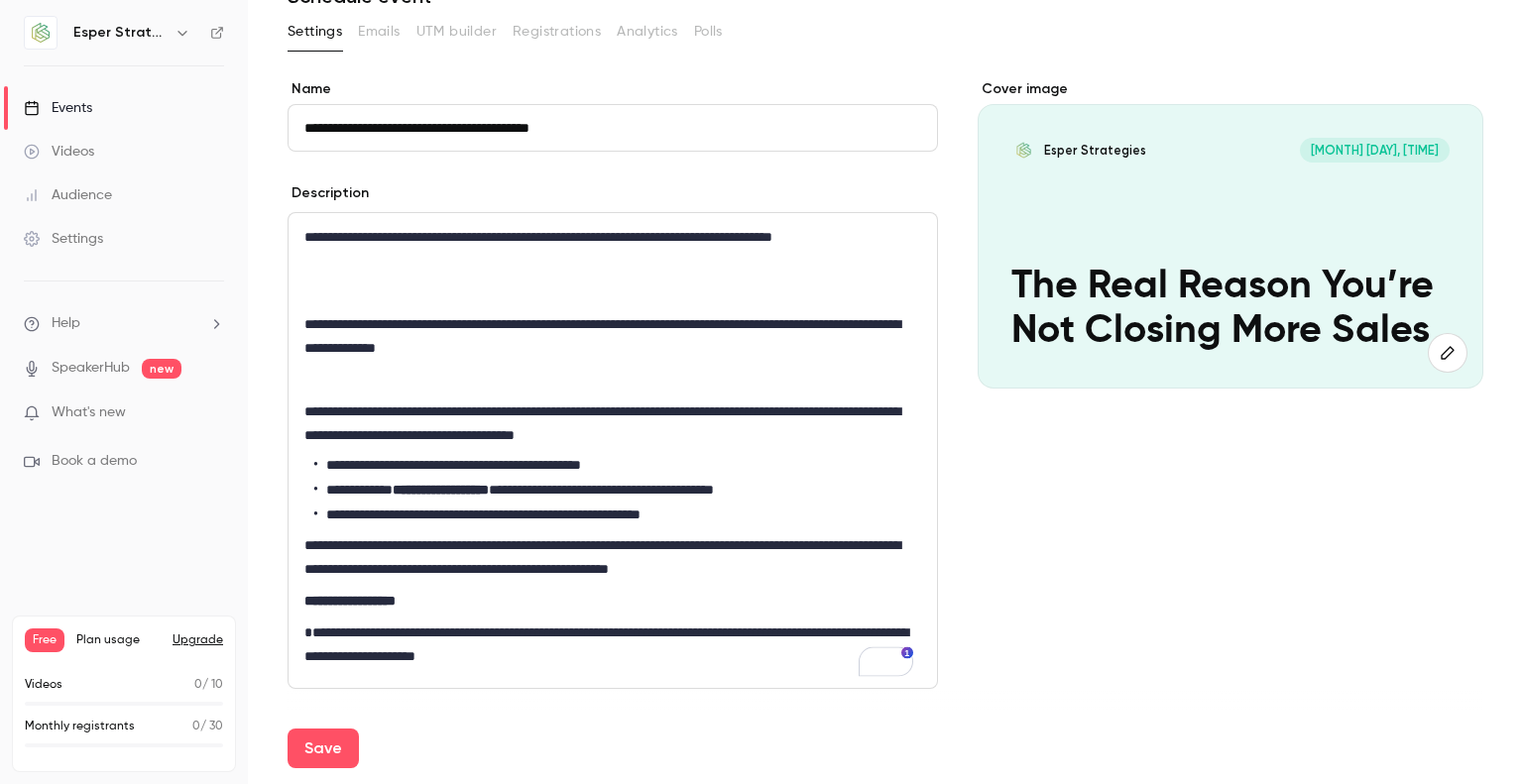 click at bounding box center [613, 292] 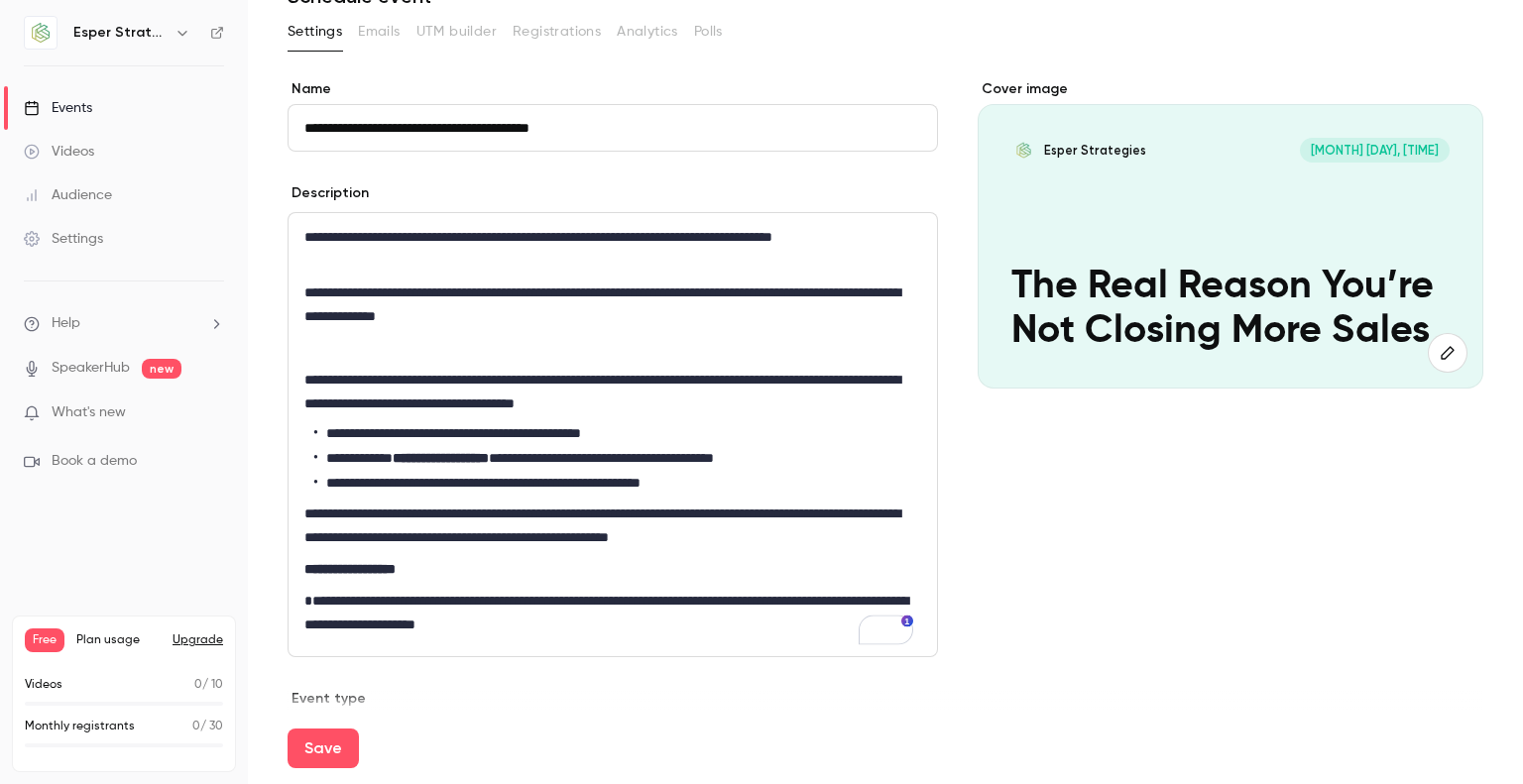 click at bounding box center (613, 348) 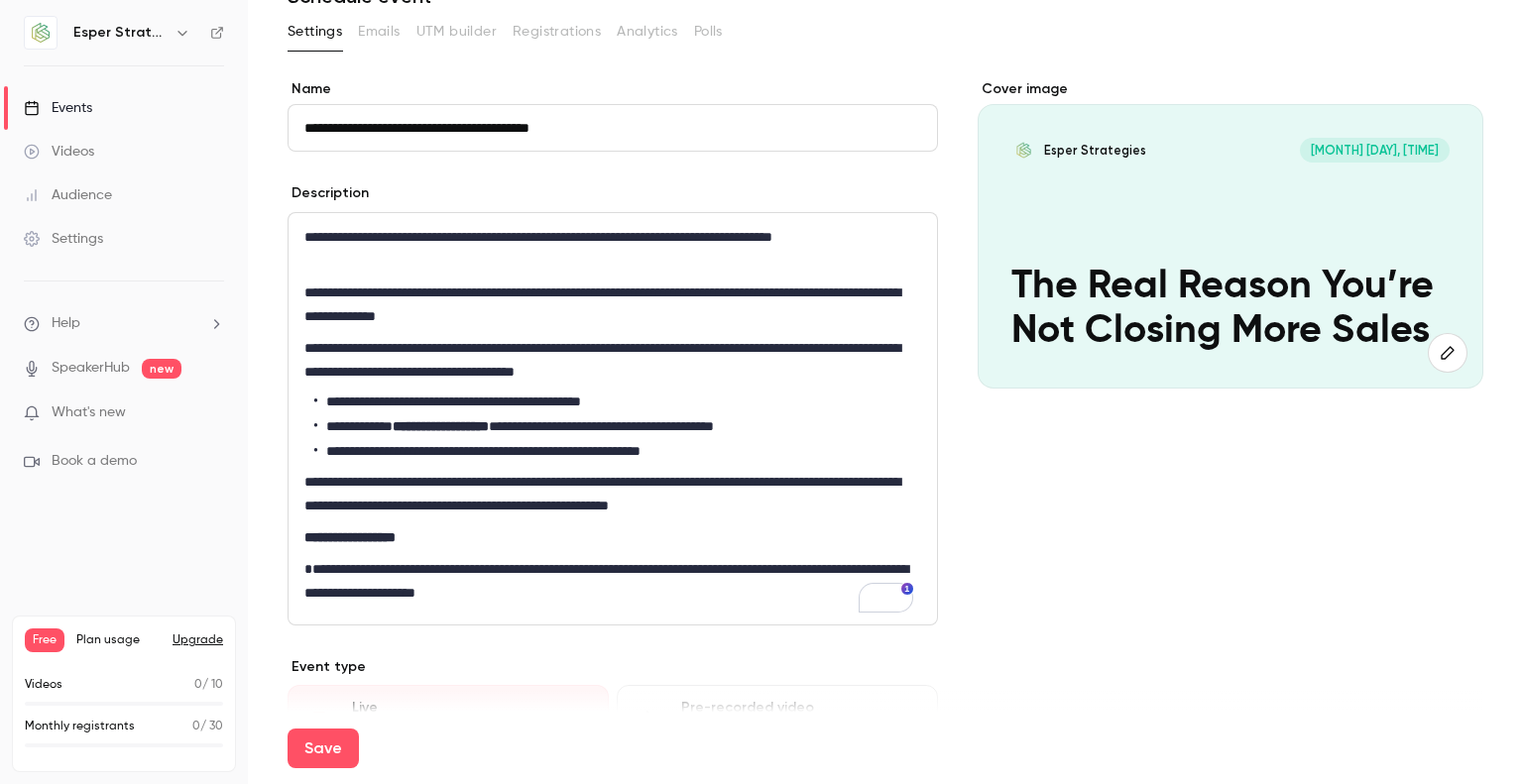 scroll, scrollTop: 171, scrollLeft: 0, axis: vertical 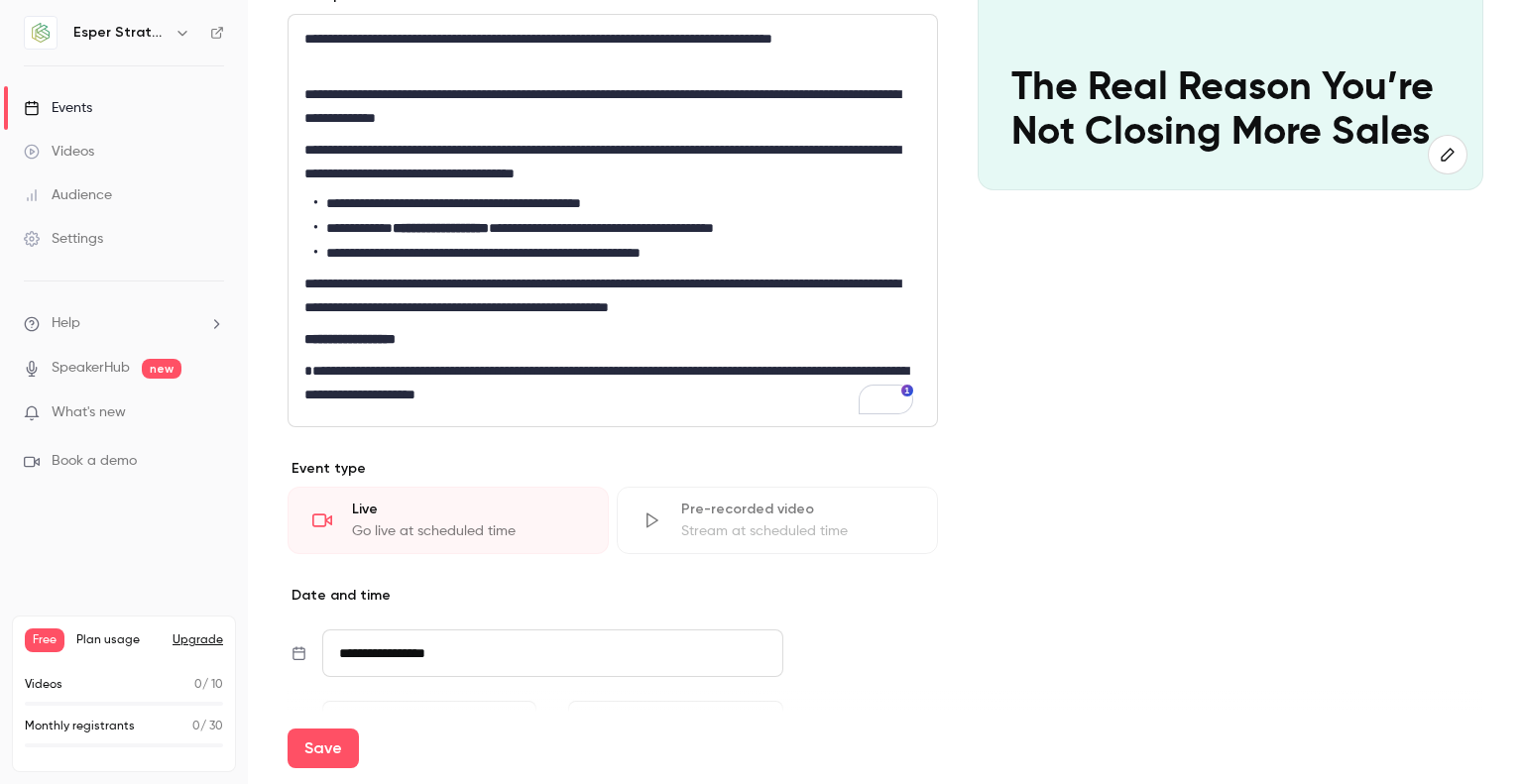 click on "**********" at bounding box center [609, 383] 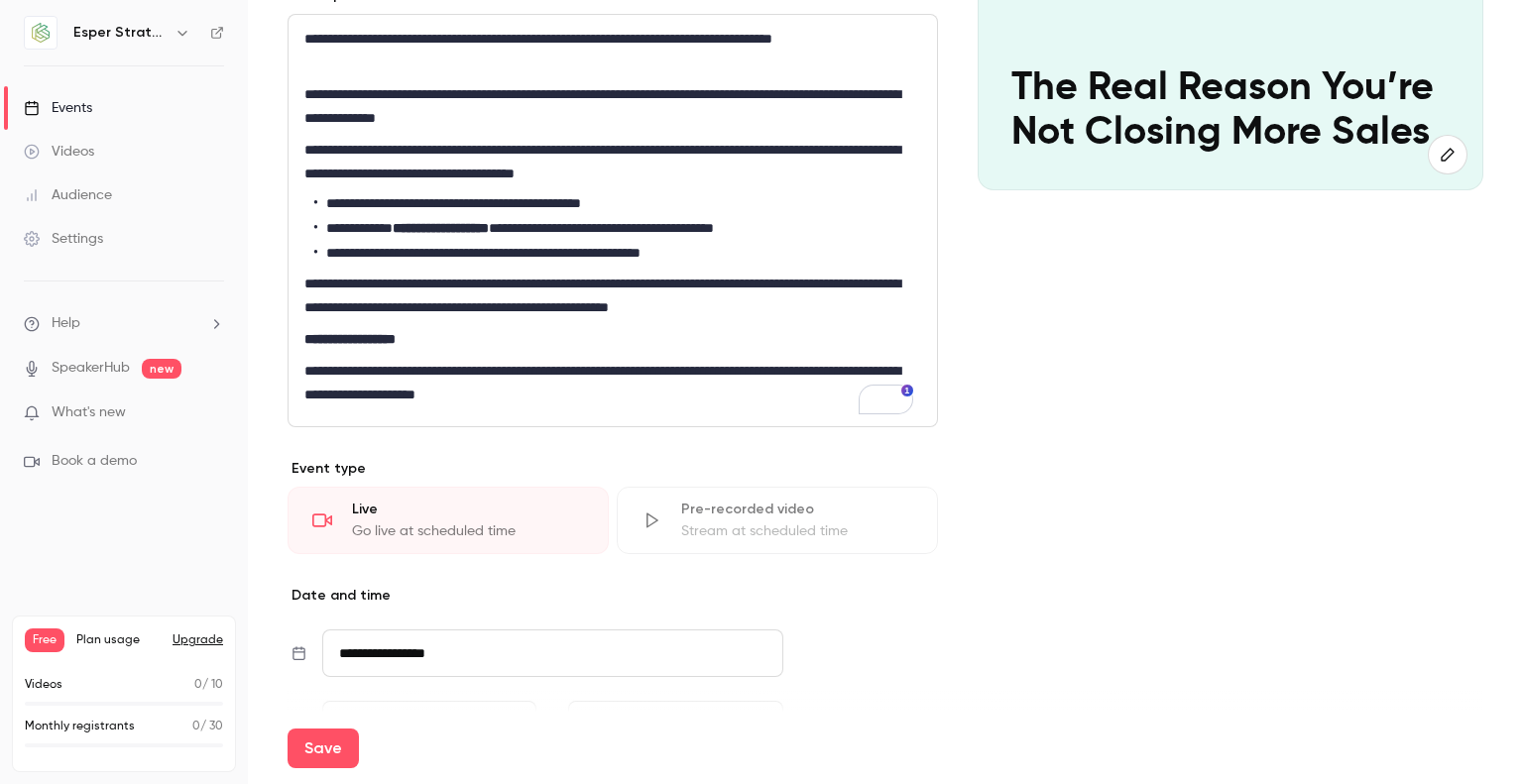 scroll, scrollTop: 395, scrollLeft: 0, axis: vertical 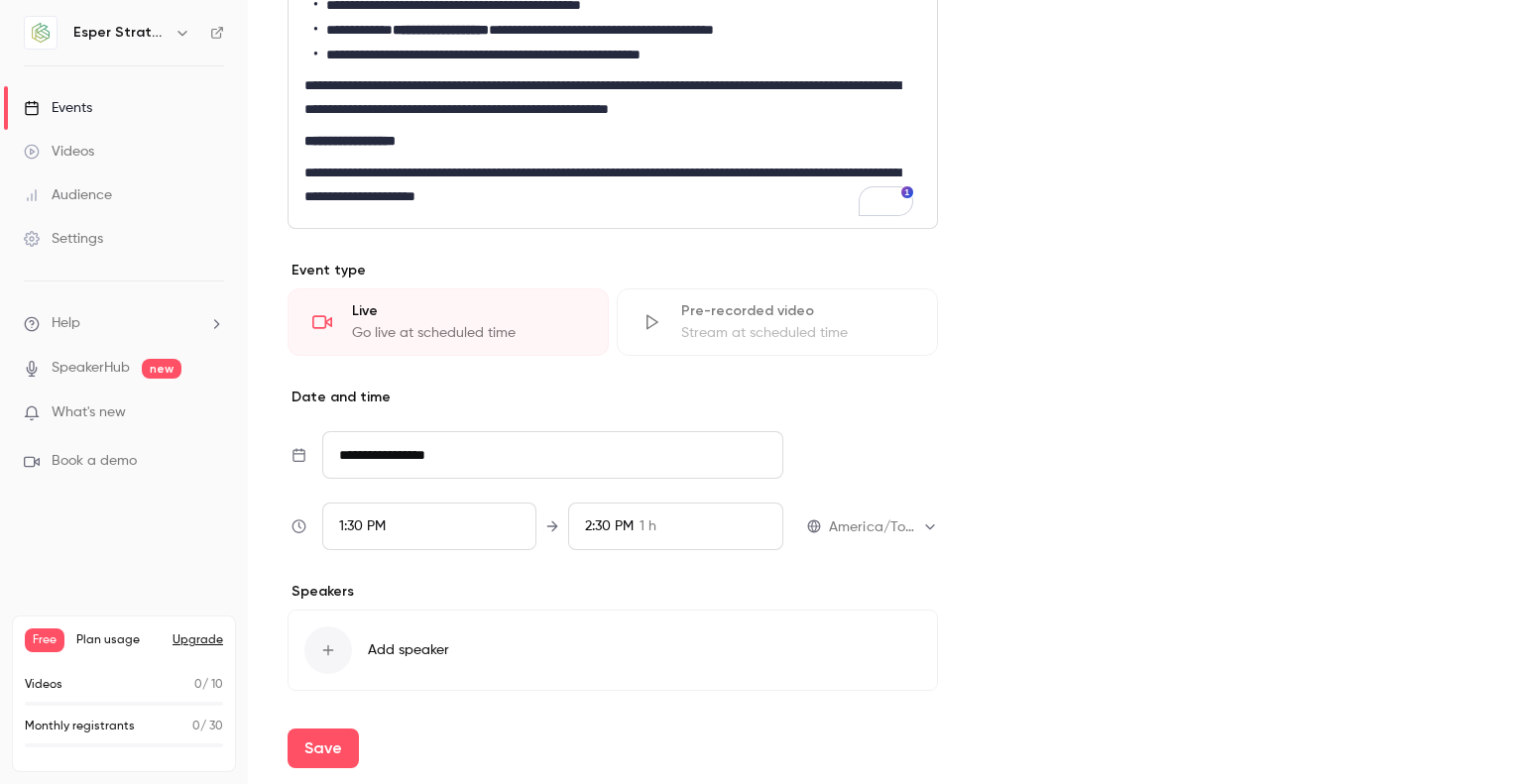 click on "**********" at bounding box center (552, 455) 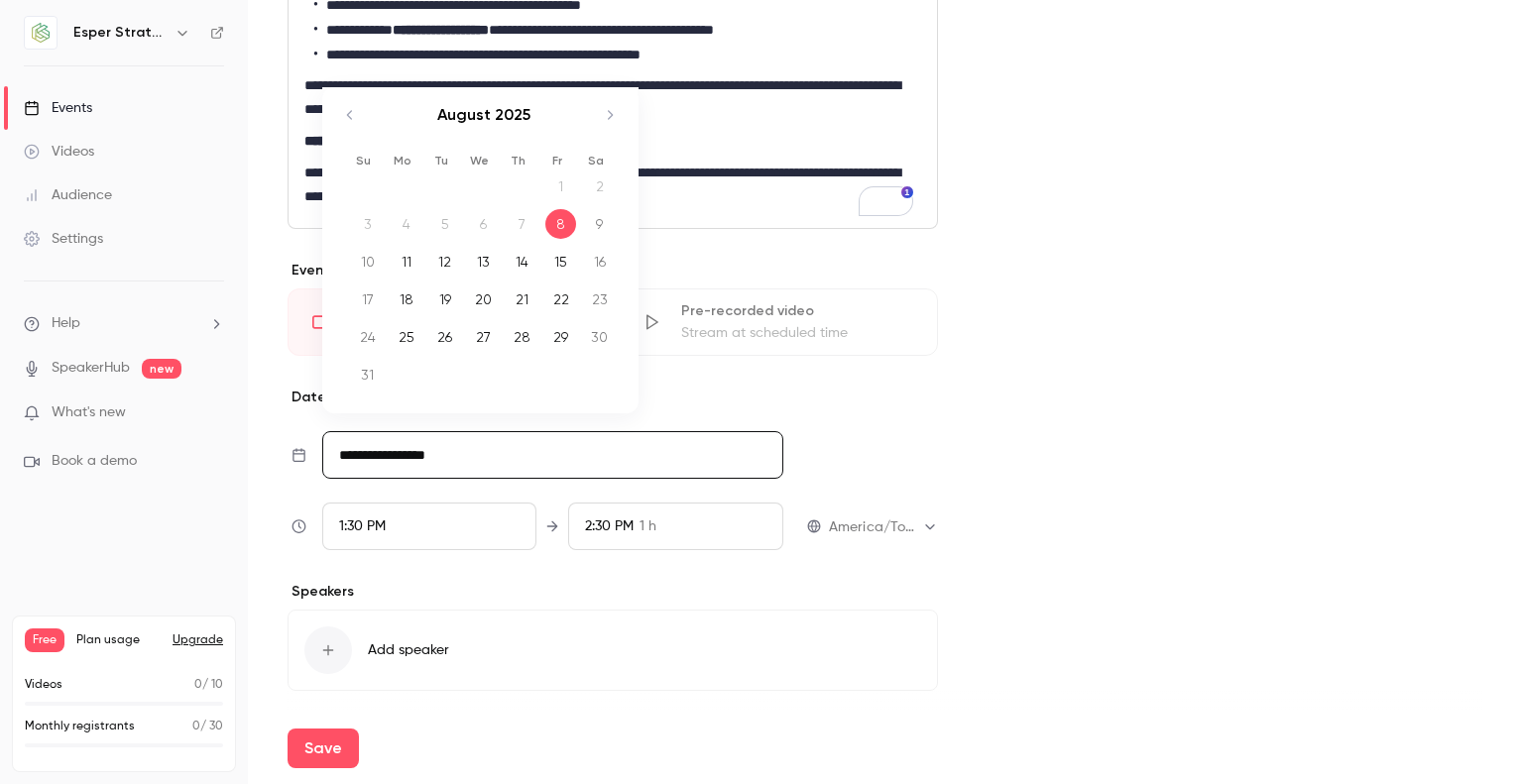 click 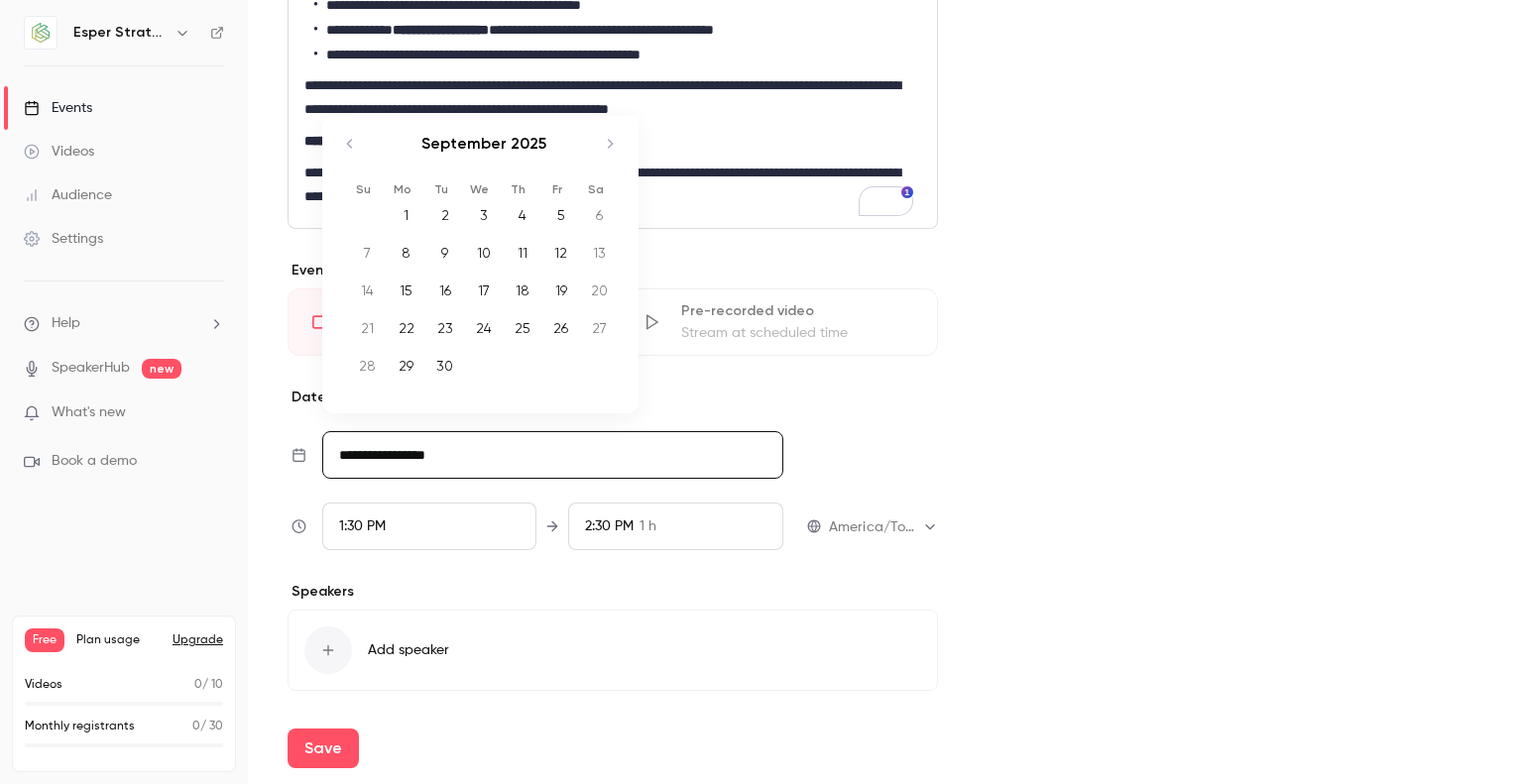 click on "10" at bounding box center (483, 253) 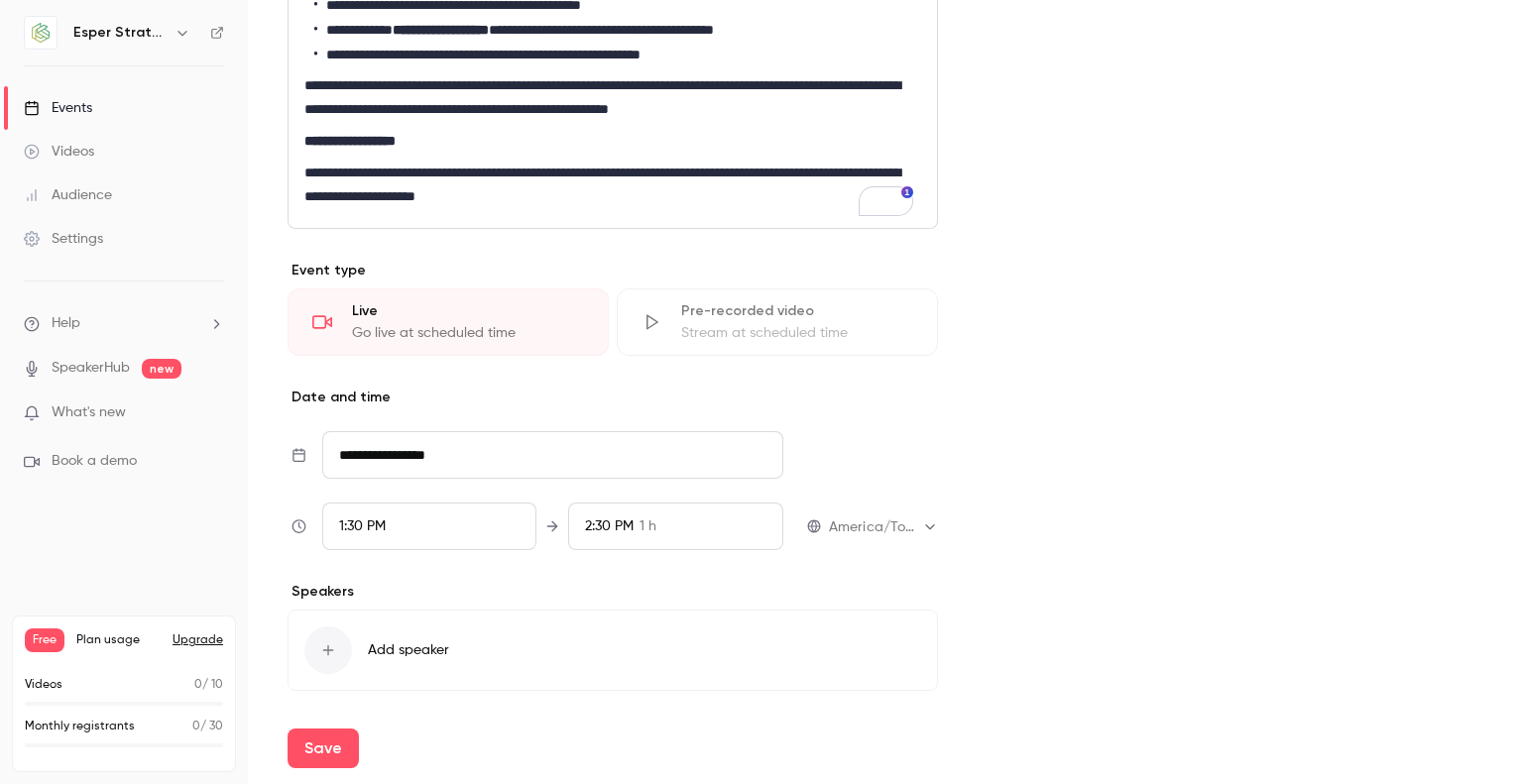 click on "1:30 PM" at bounding box center (429, 526) 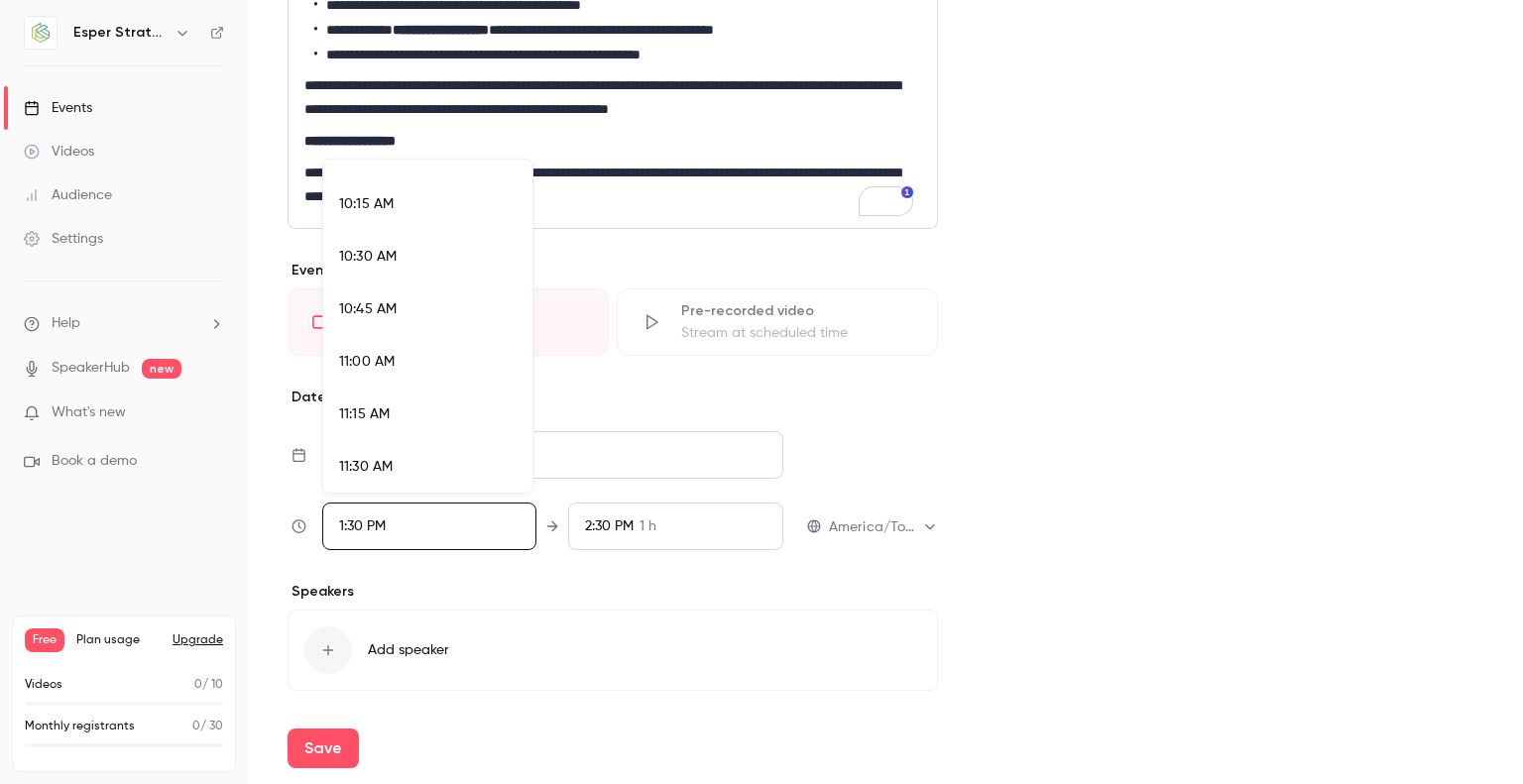scroll, scrollTop: 2101, scrollLeft: 0, axis: vertical 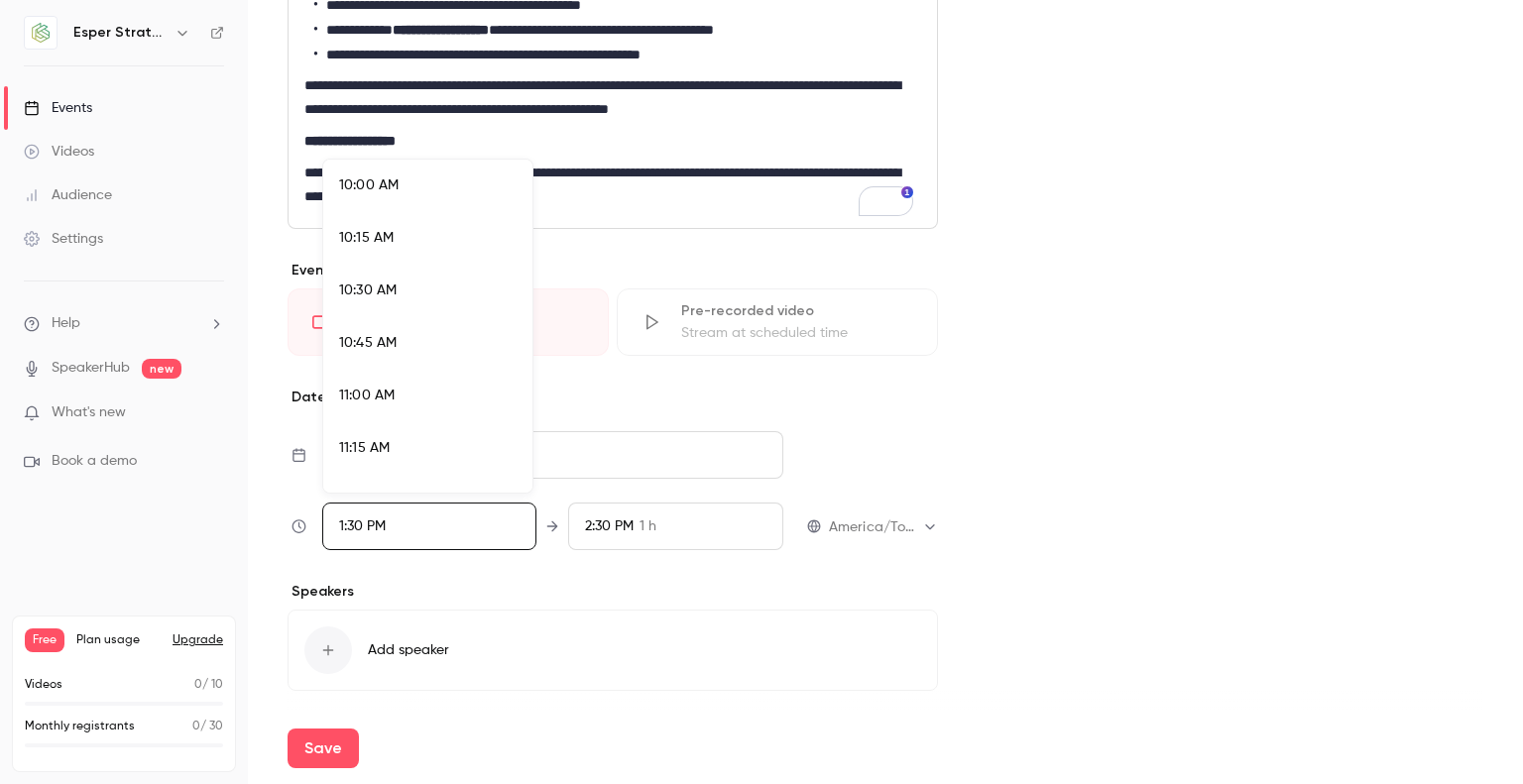 click on "10:30 AM" at bounding box center (368, 290) 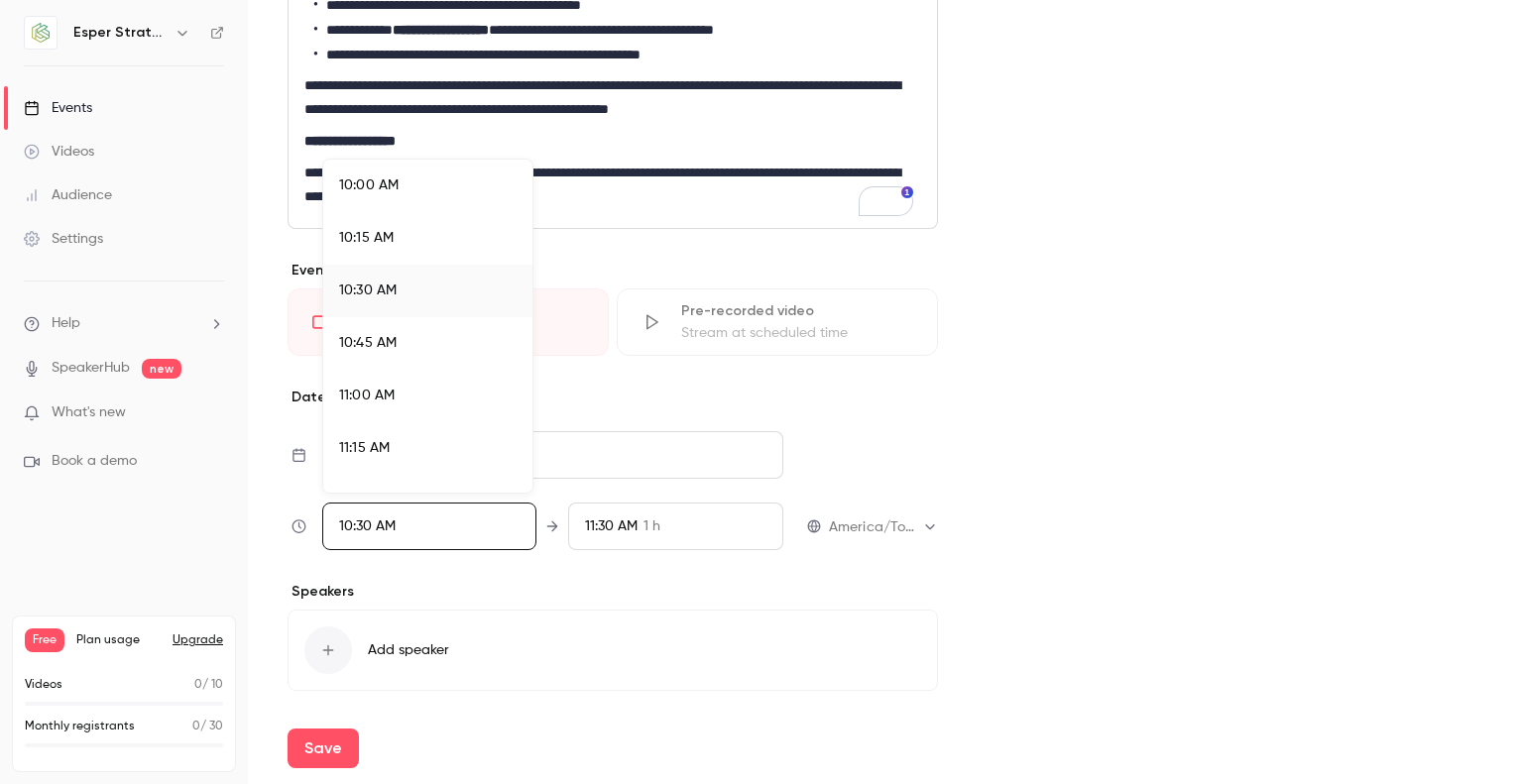click at bounding box center [762, 392] 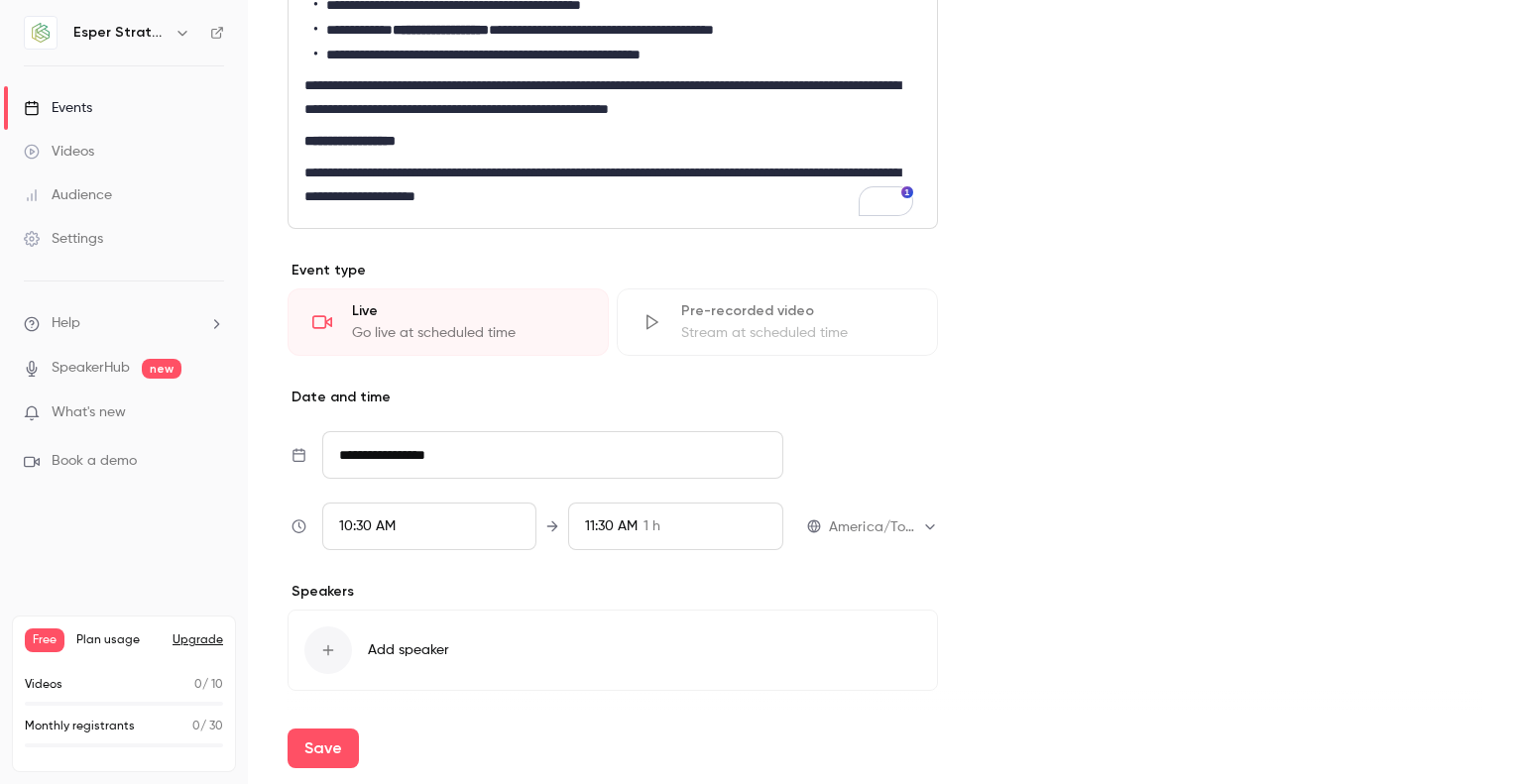 click on "[TIME] [DURATION]" at bounding box center (675, 526) 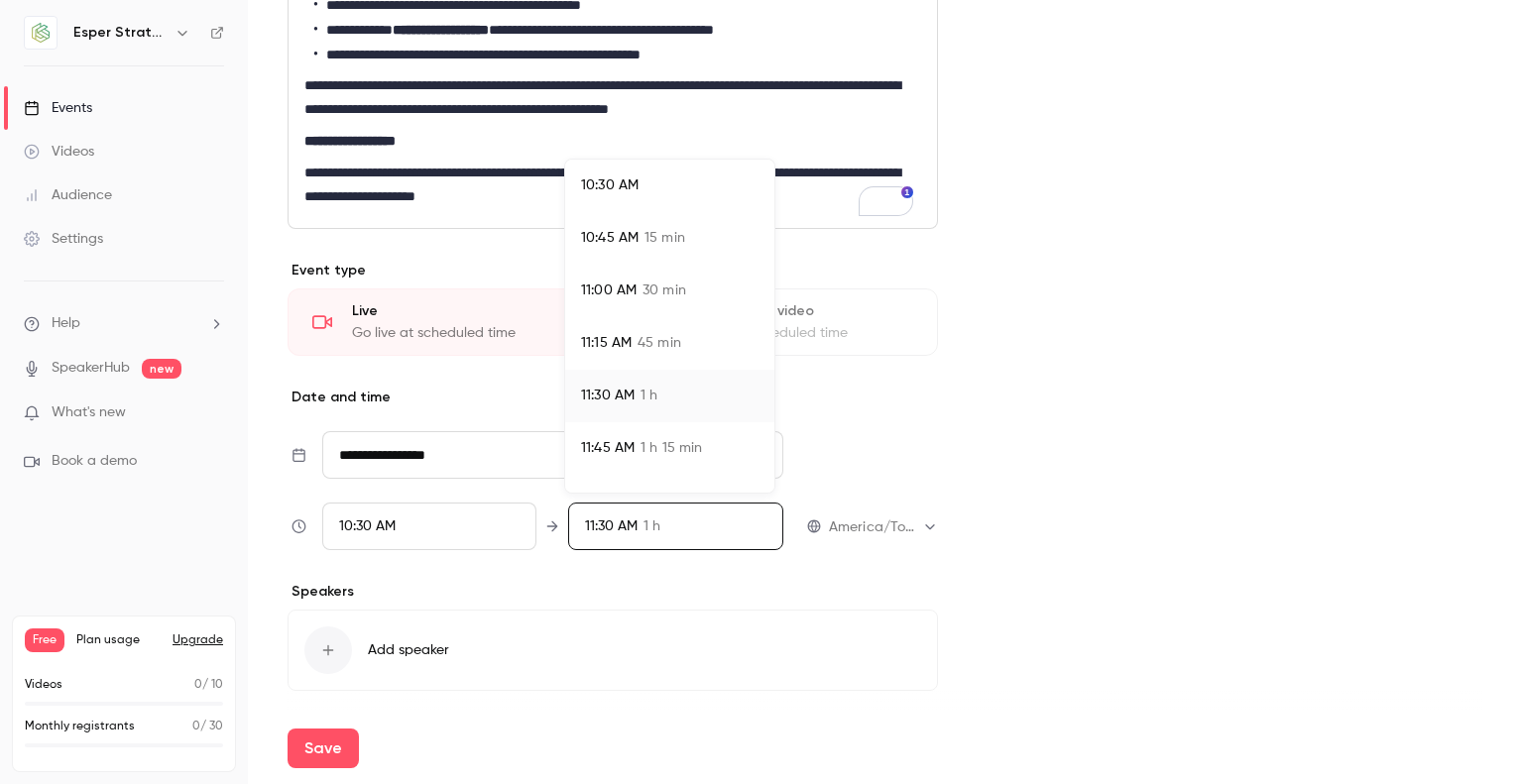 click on "30 min" at bounding box center [664, 290] 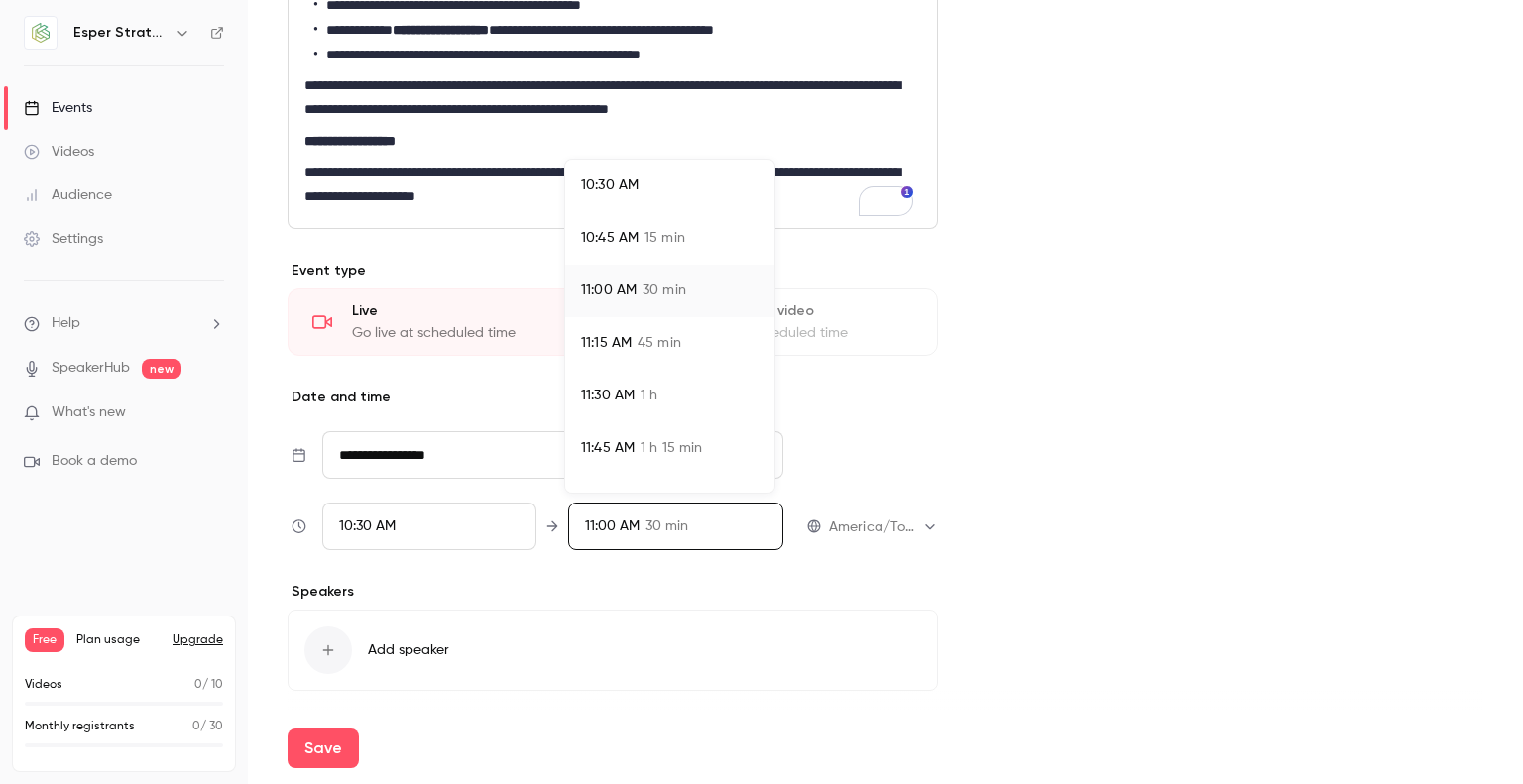 click at bounding box center (762, 392) 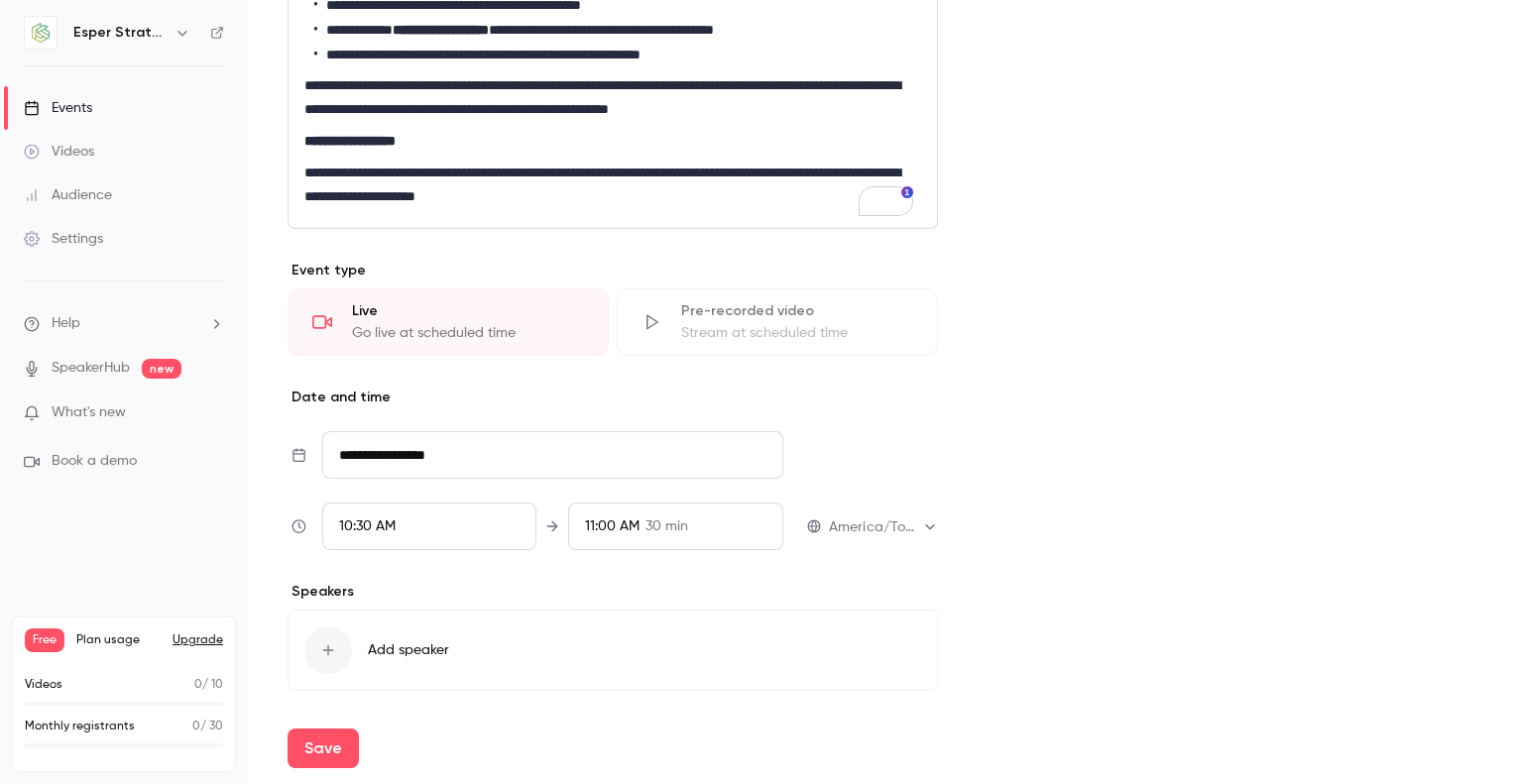 scroll, scrollTop: 554, scrollLeft: 0, axis: vertical 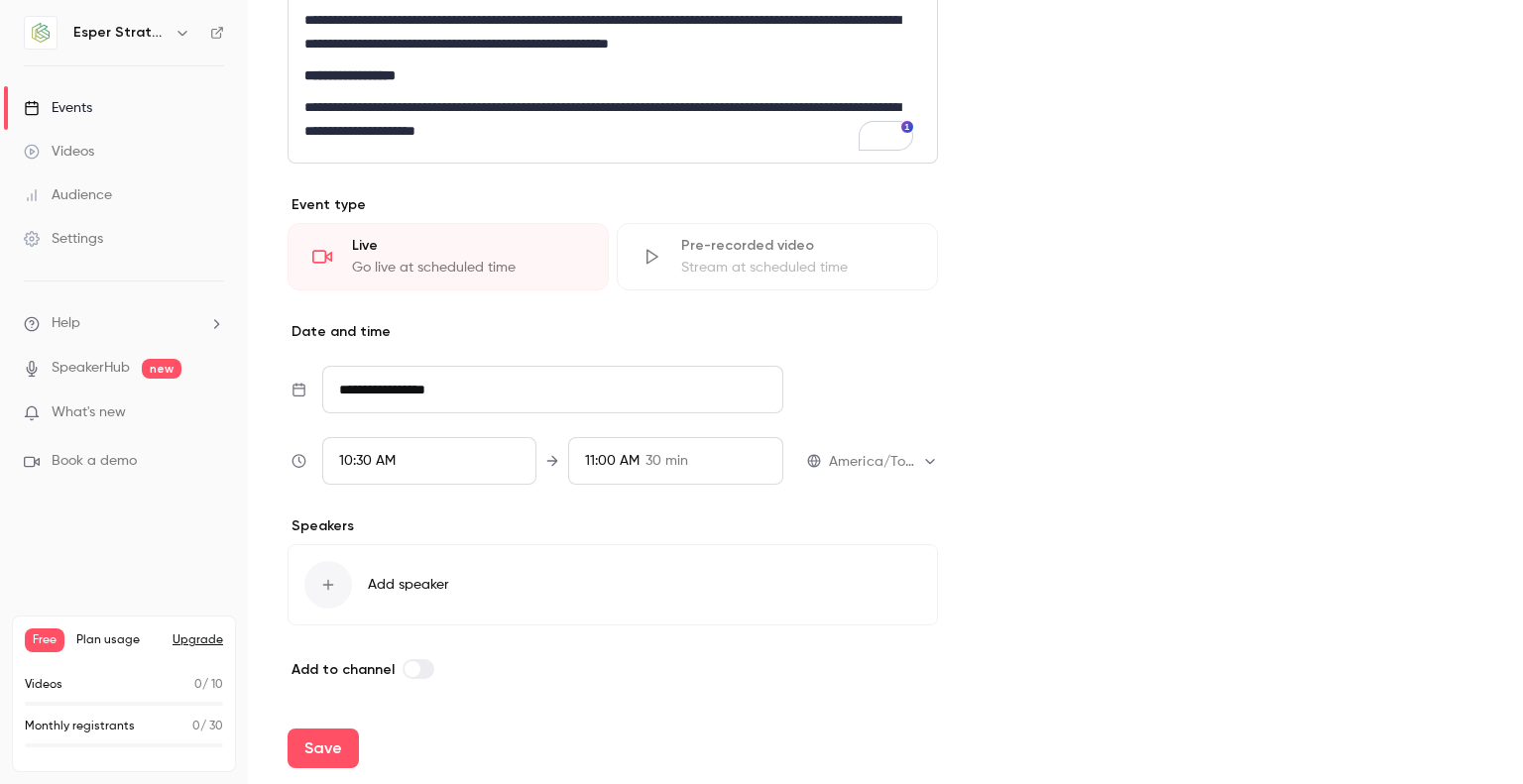 click on "Add speaker" at bounding box center (613, 585) 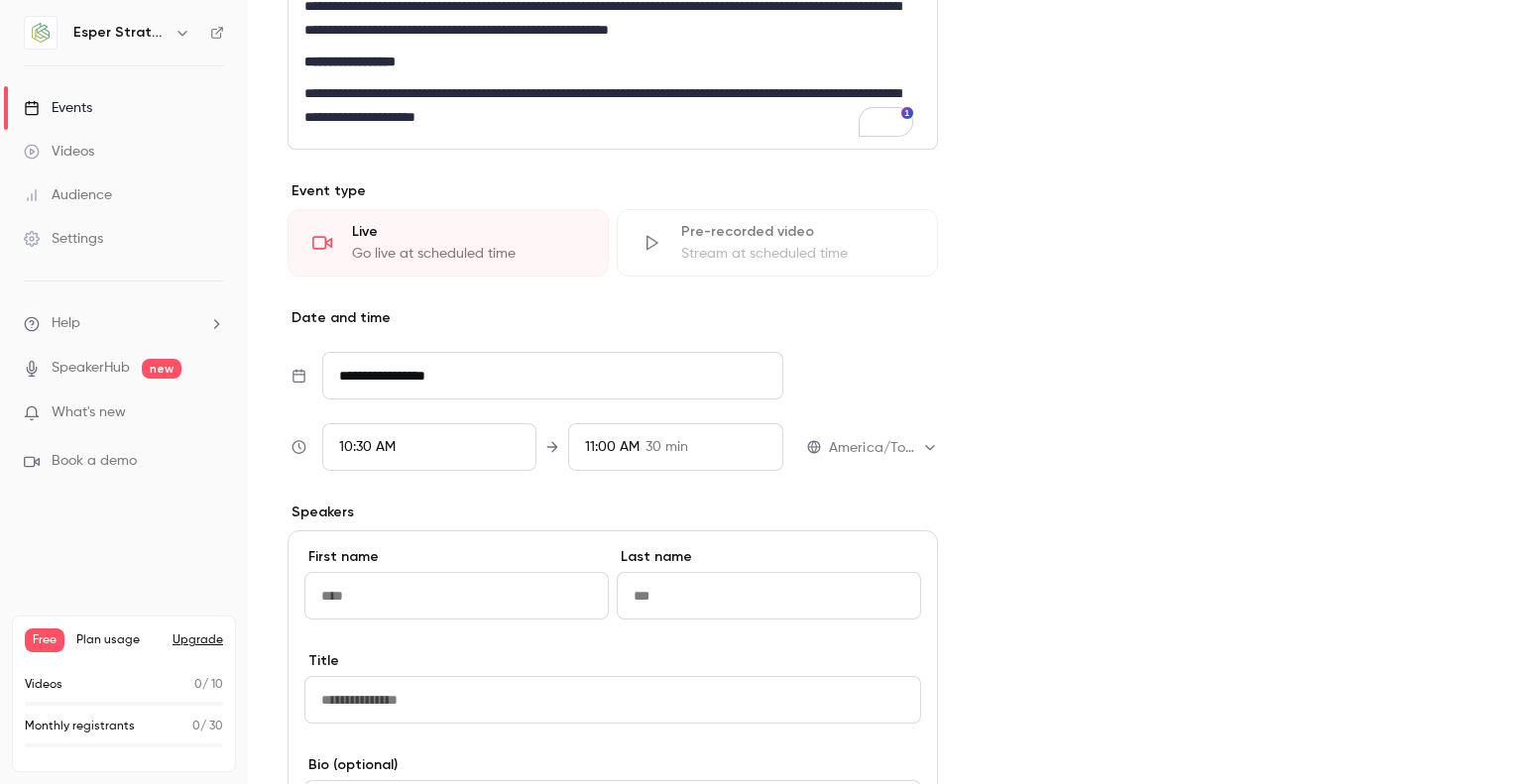 scroll, scrollTop: 773, scrollLeft: 0, axis: vertical 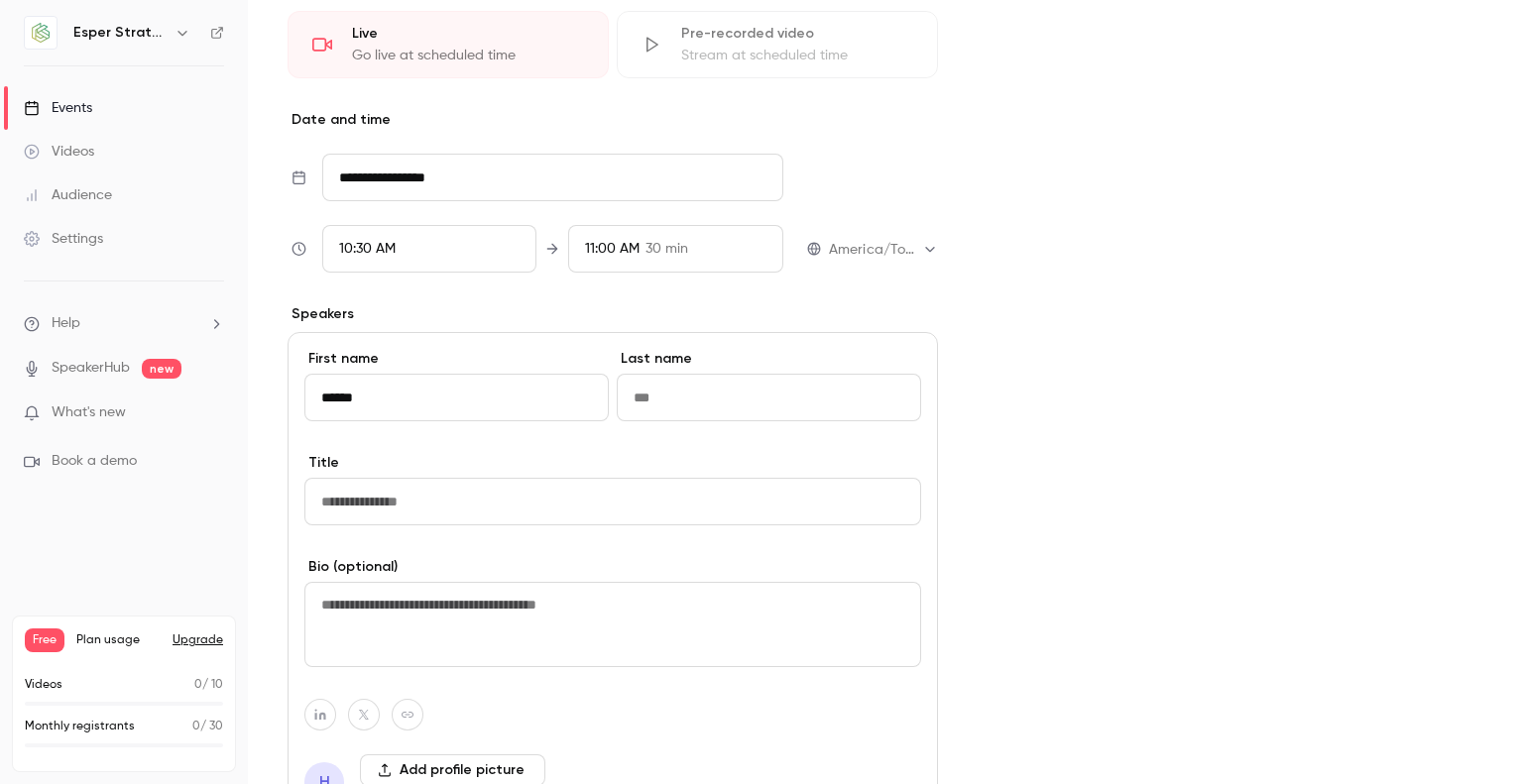 type on "******" 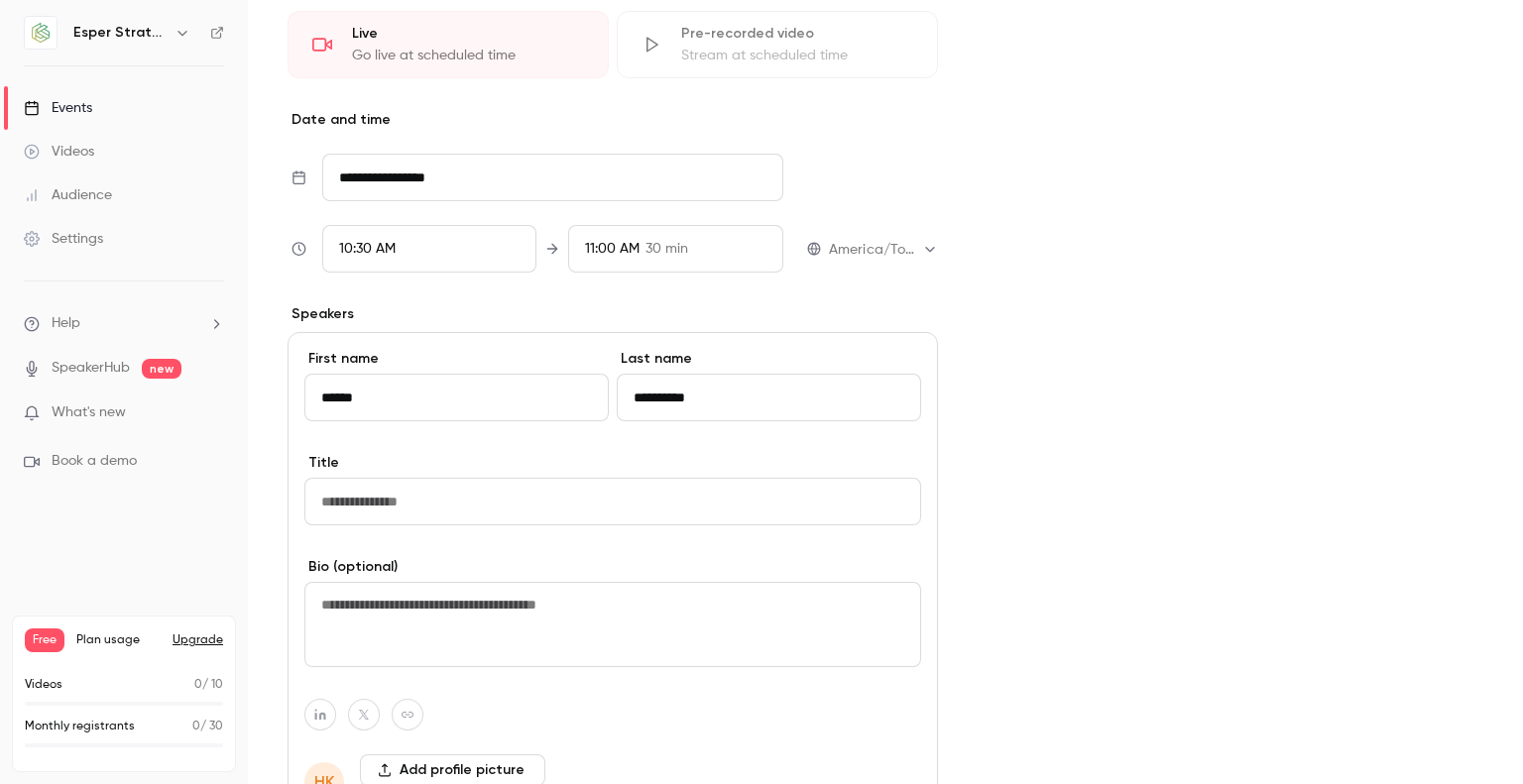 type on "**********" 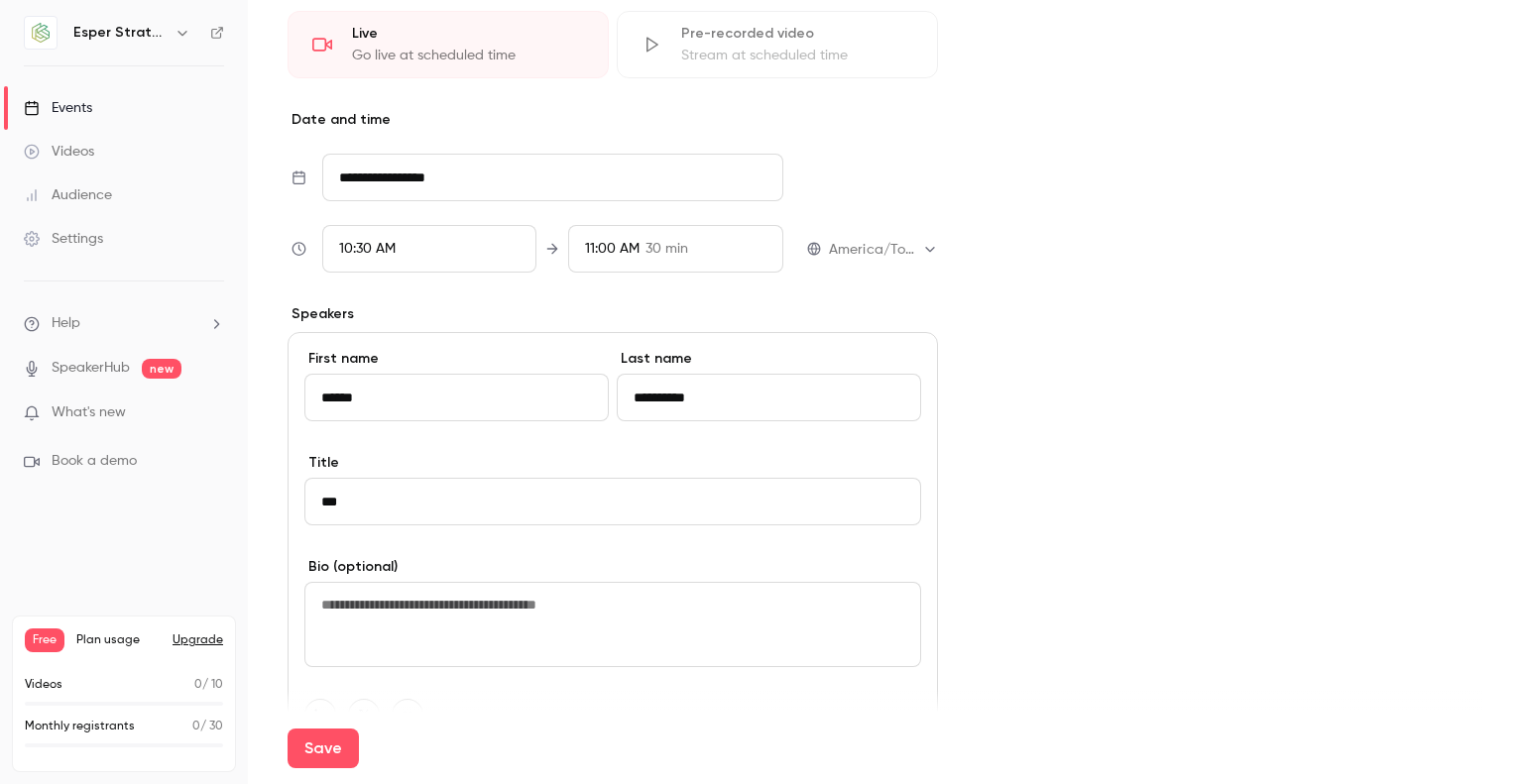 scroll, scrollTop: 840, scrollLeft: 0, axis: vertical 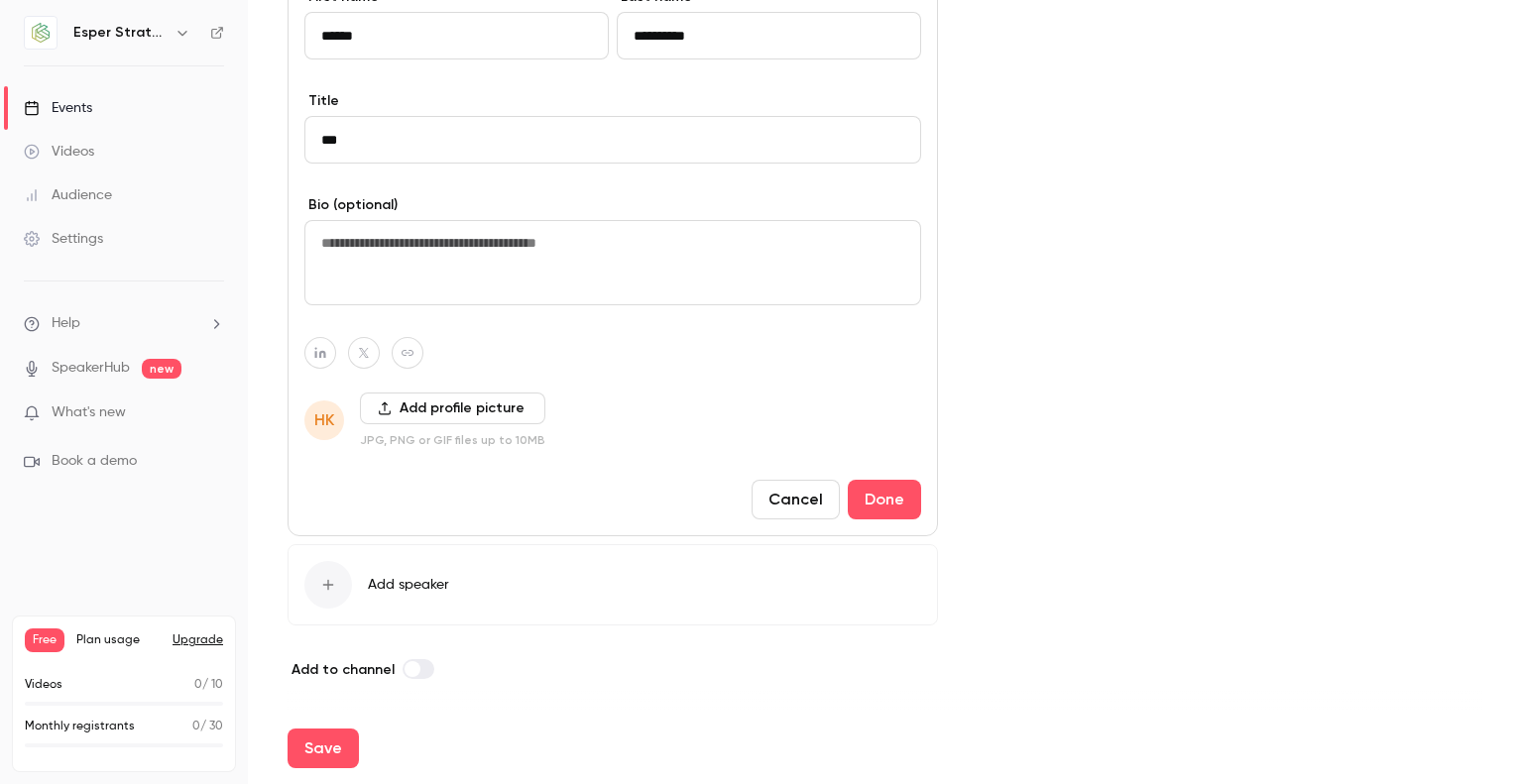 type on "***" 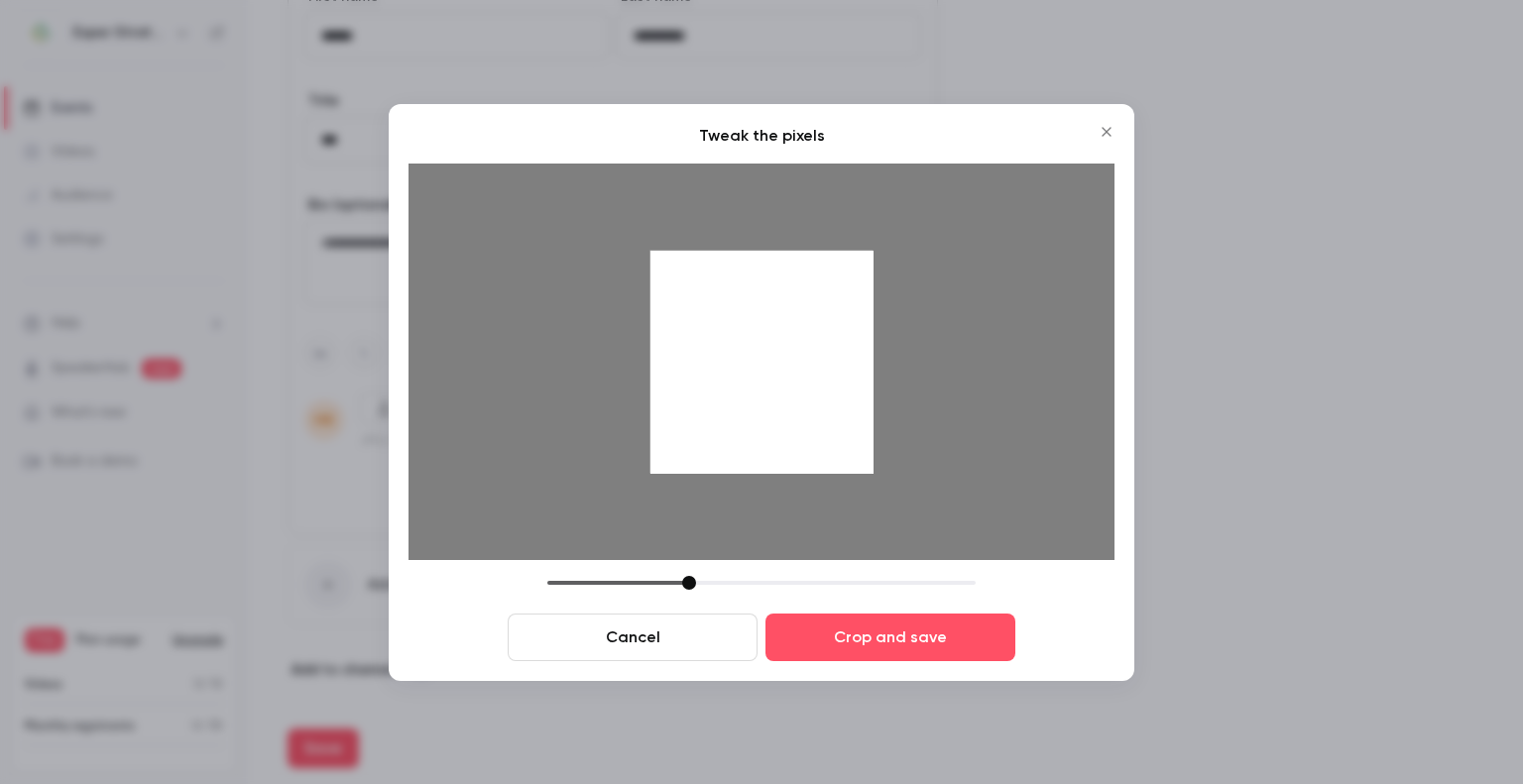 drag, startPoint x: 780, startPoint y: 361, endPoint x: 765, endPoint y: 421, distance: 61.846584 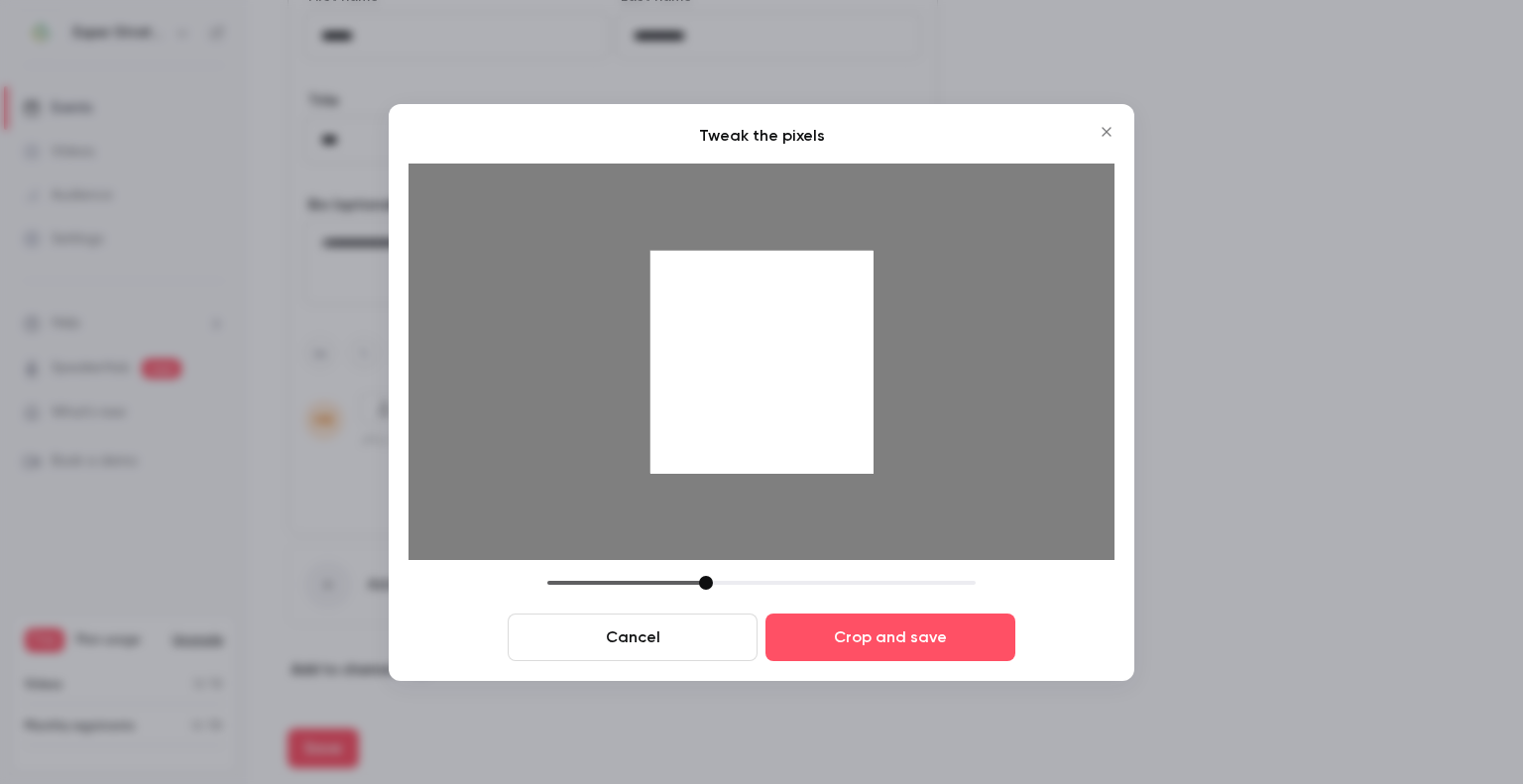 click at bounding box center (762, 583) 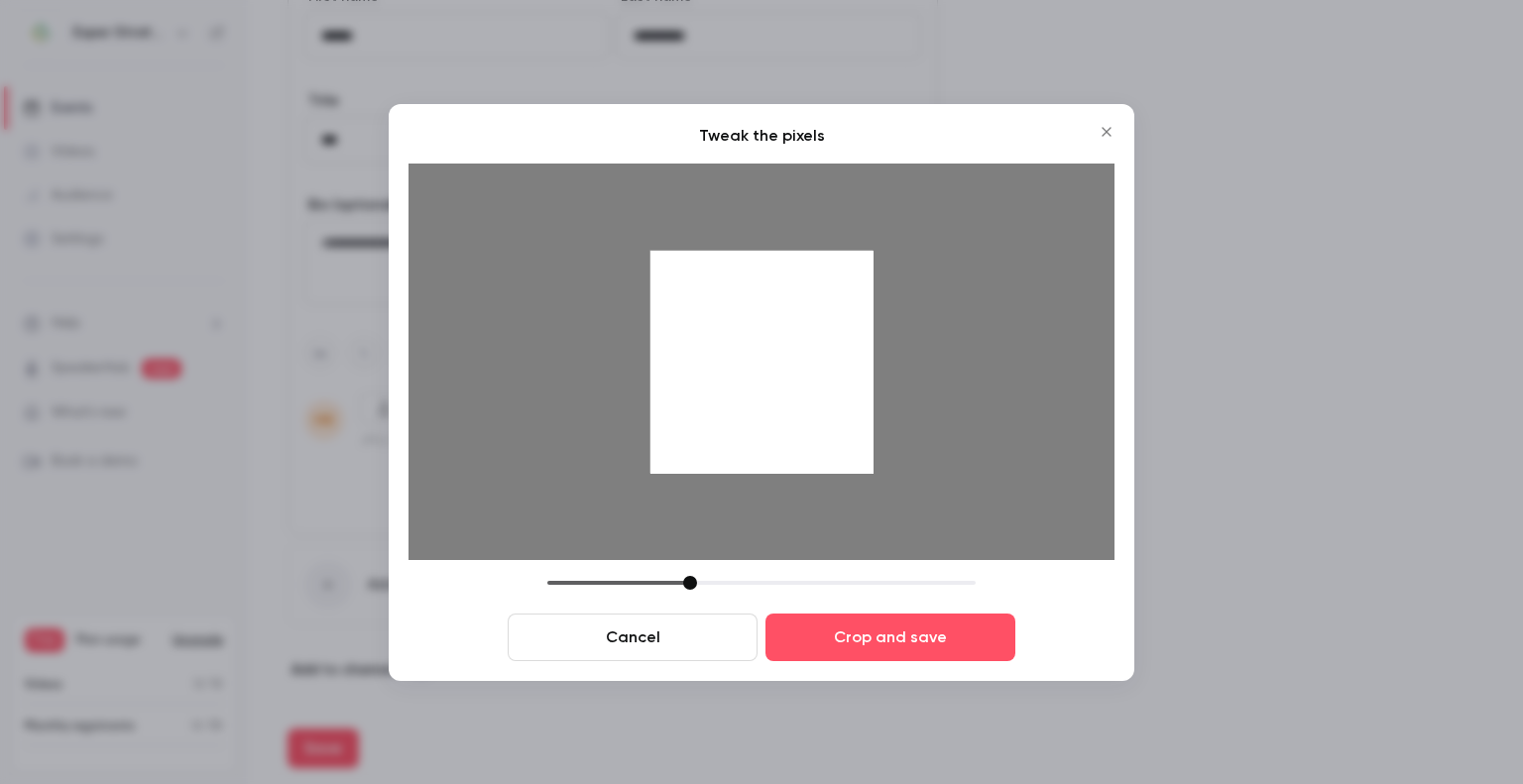 drag, startPoint x: 706, startPoint y: 587, endPoint x: 694, endPoint y: 580, distance: 13.892444 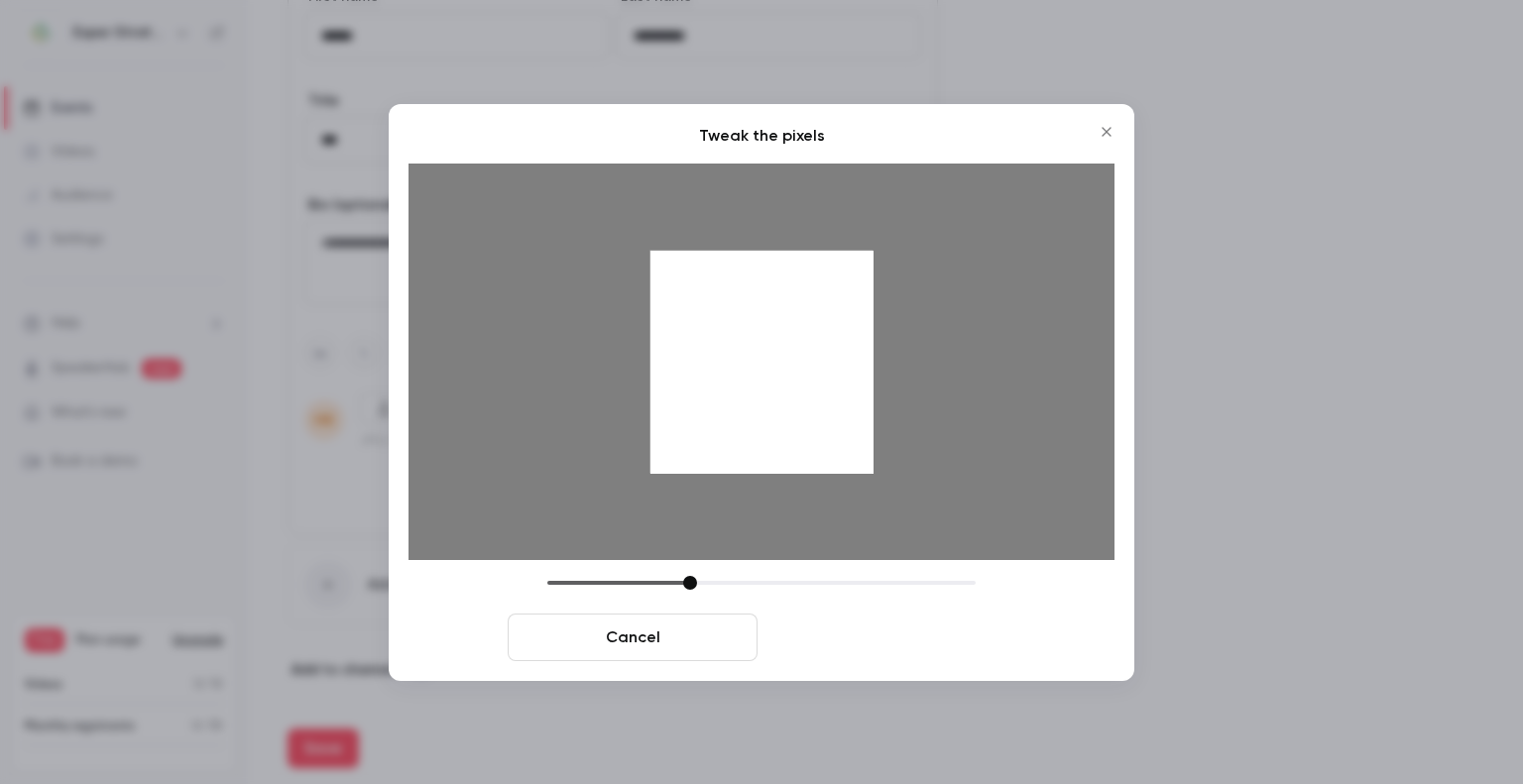click on "Crop and save" at bounding box center [890, 637] 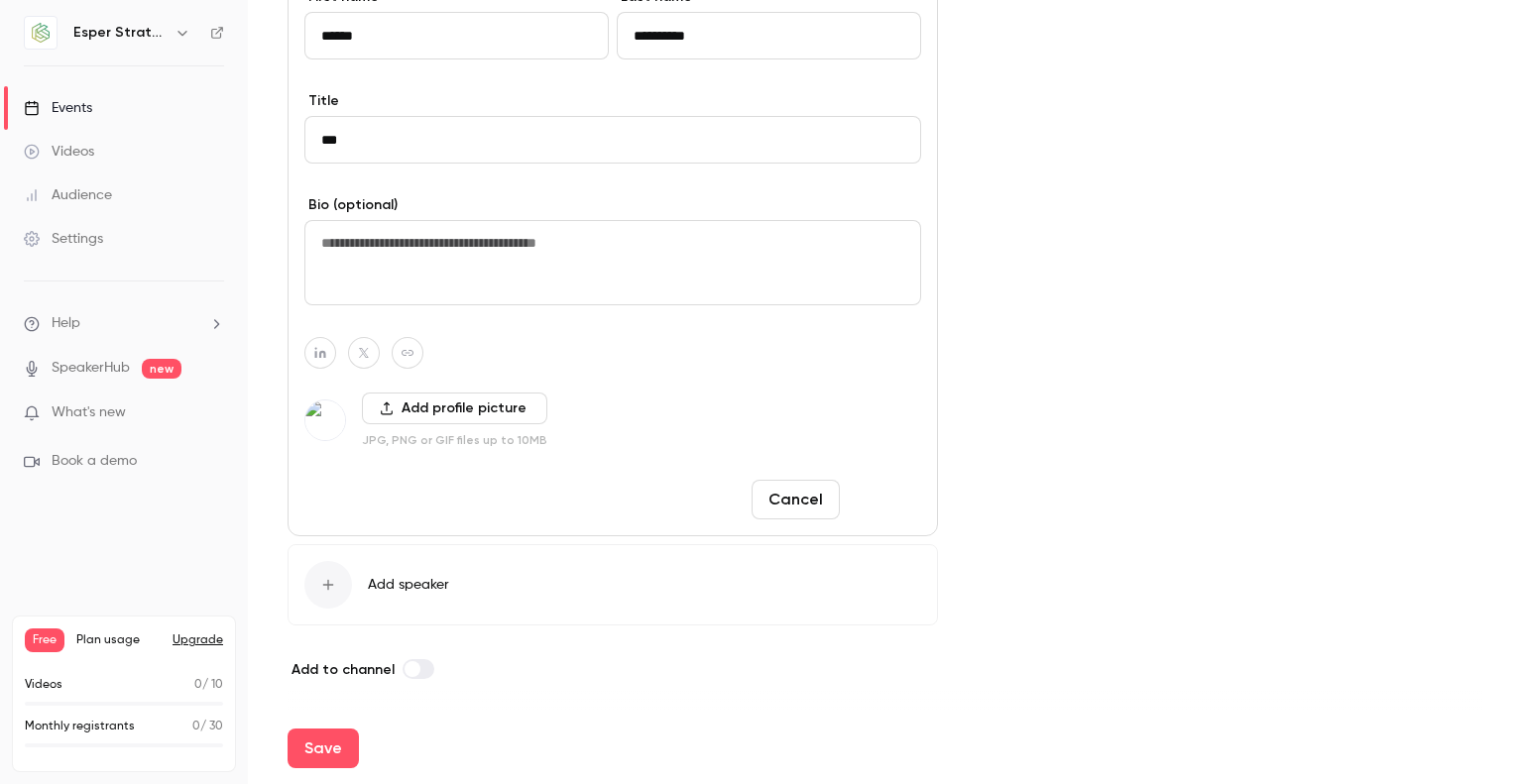 click on "Done" at bounding box center (884, 500) 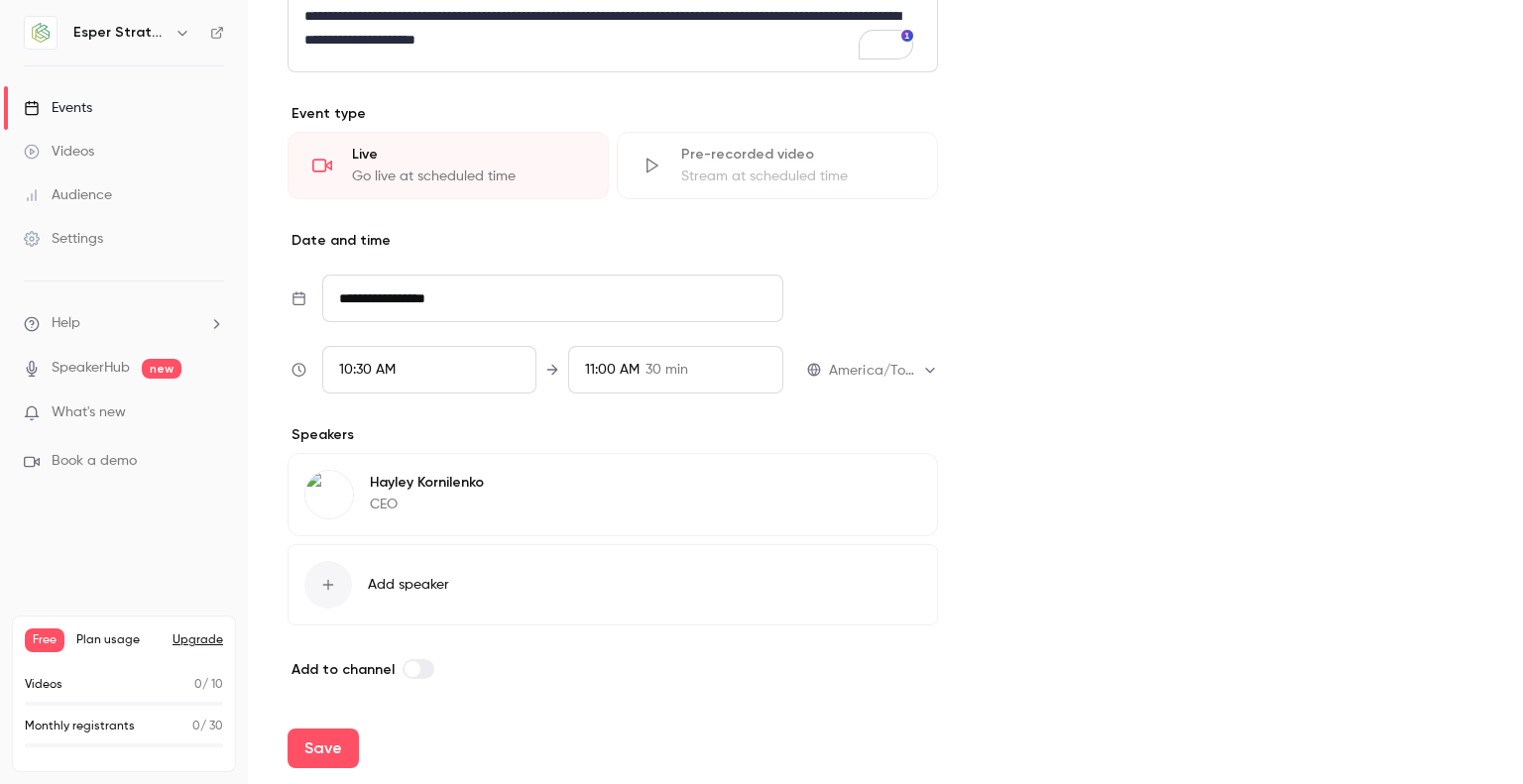 scroll, scrollTop: 665, scrollLeft: 0, axis: vertical 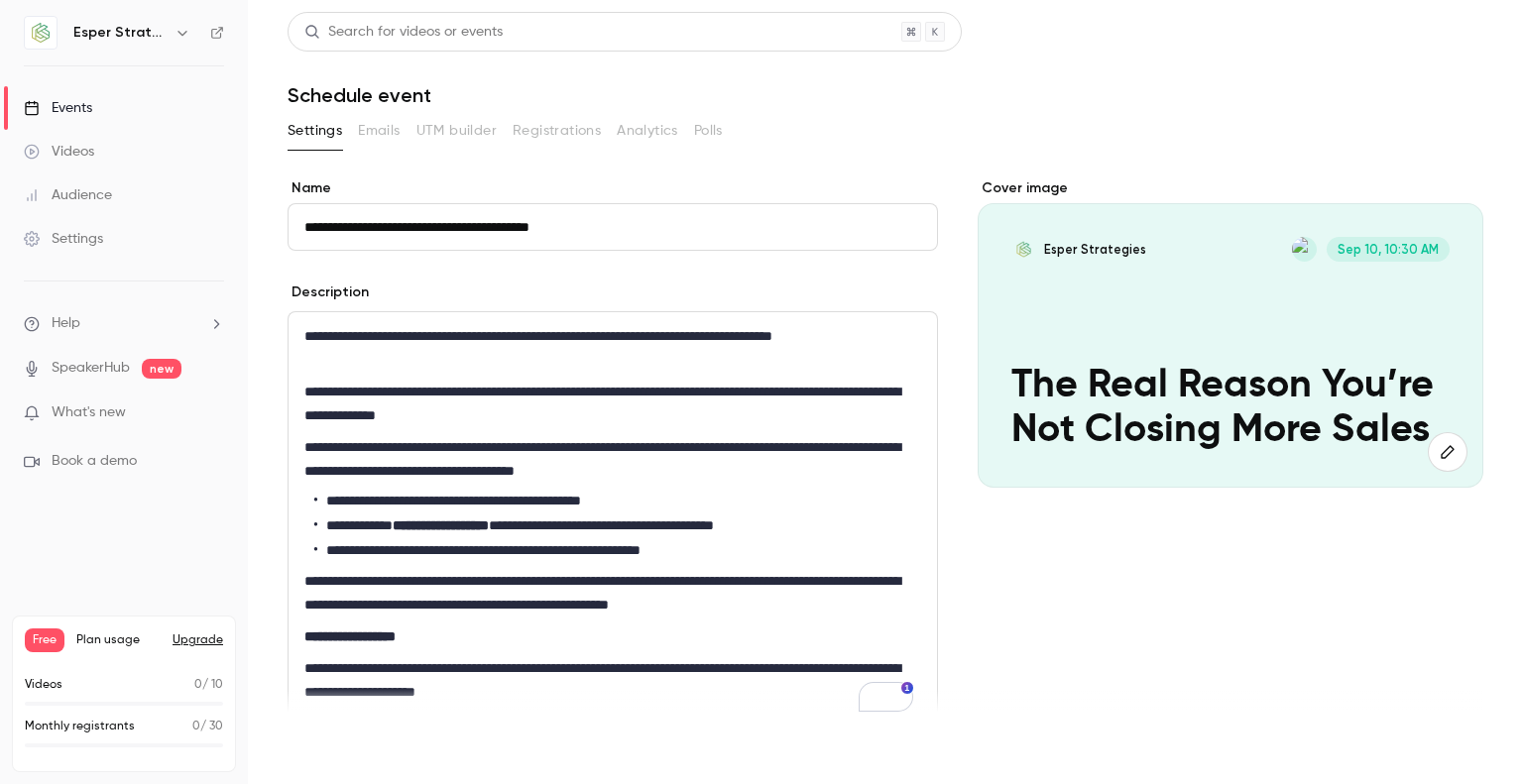 click on "Save" at bounding box center (323, 748) 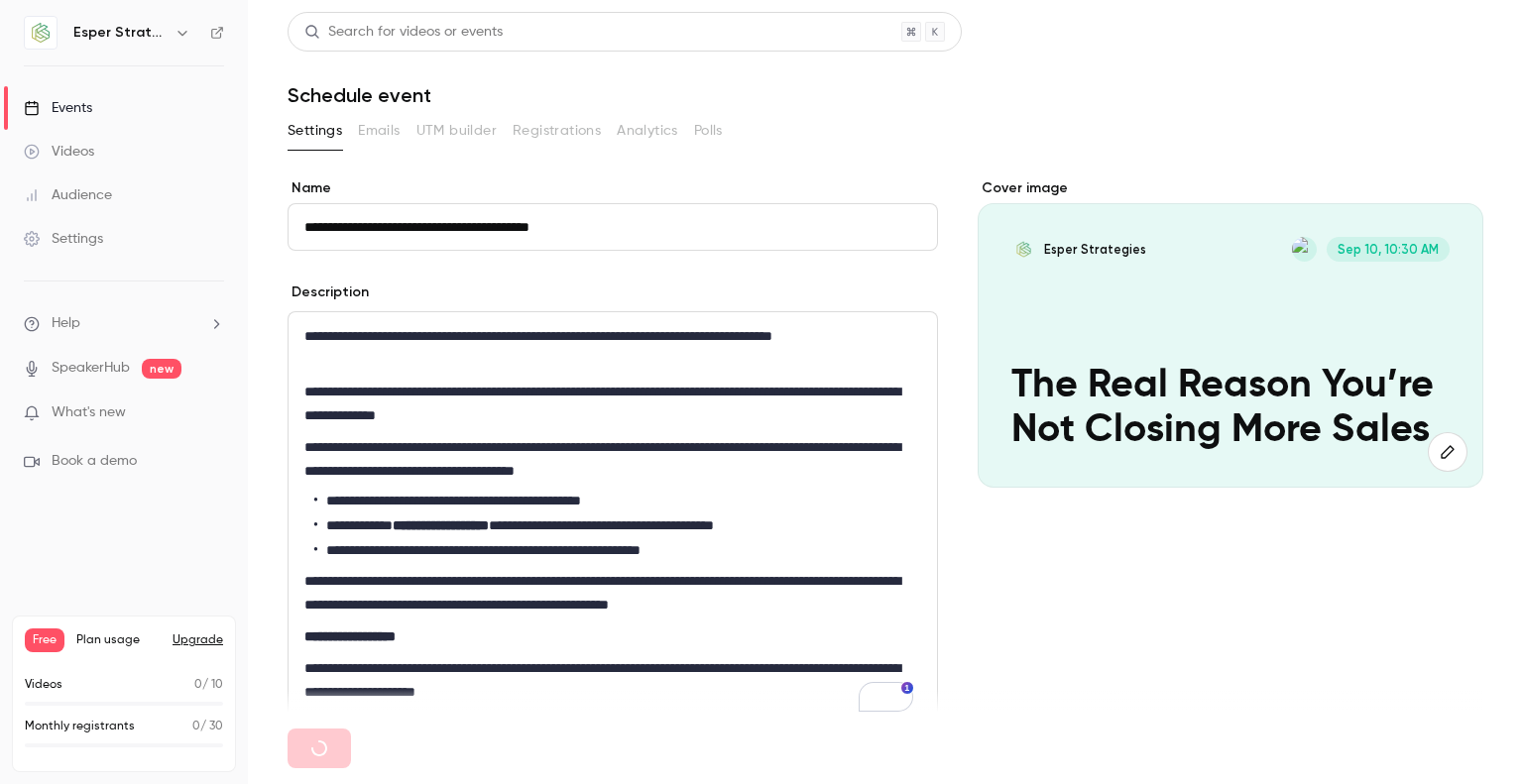 type 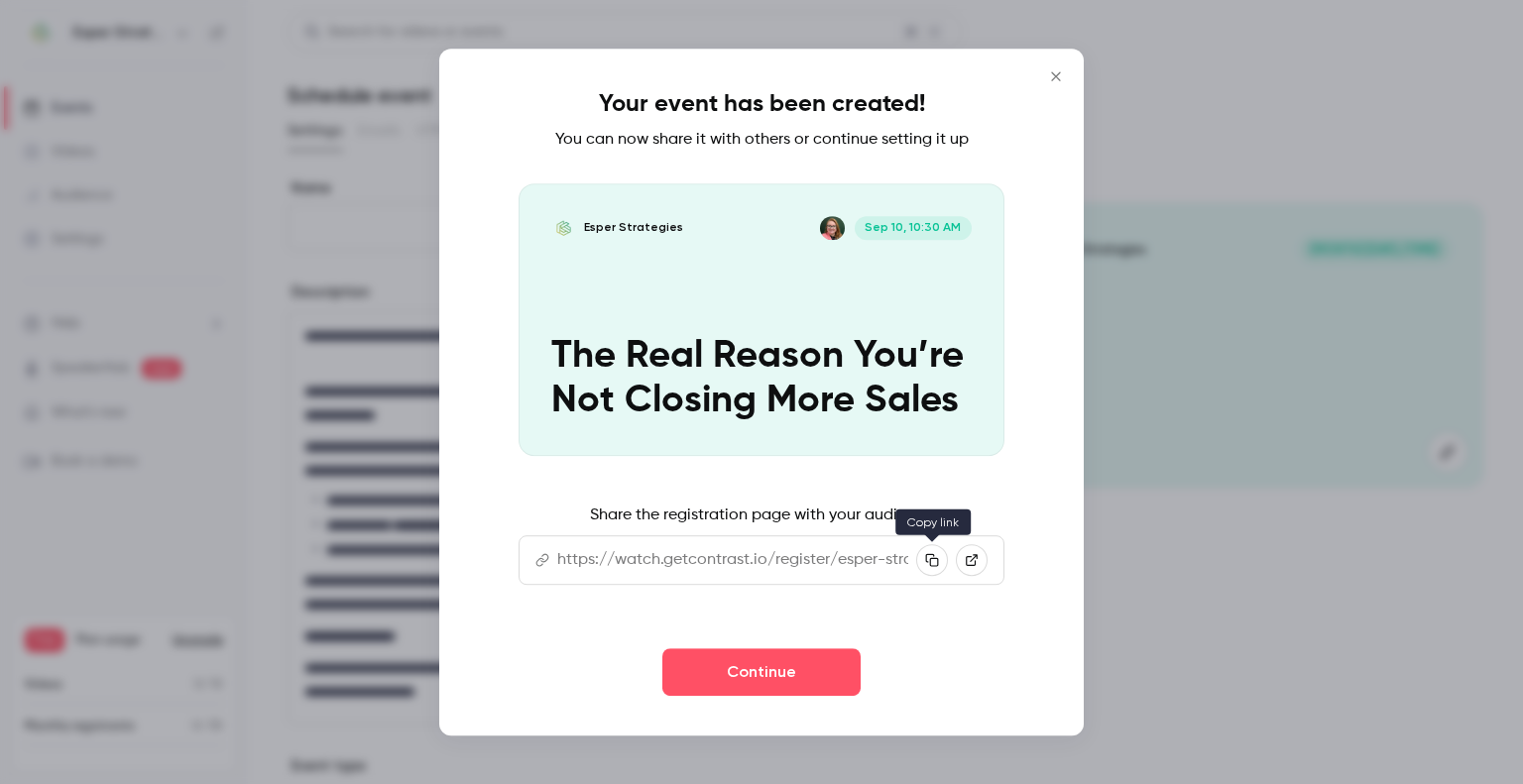 click 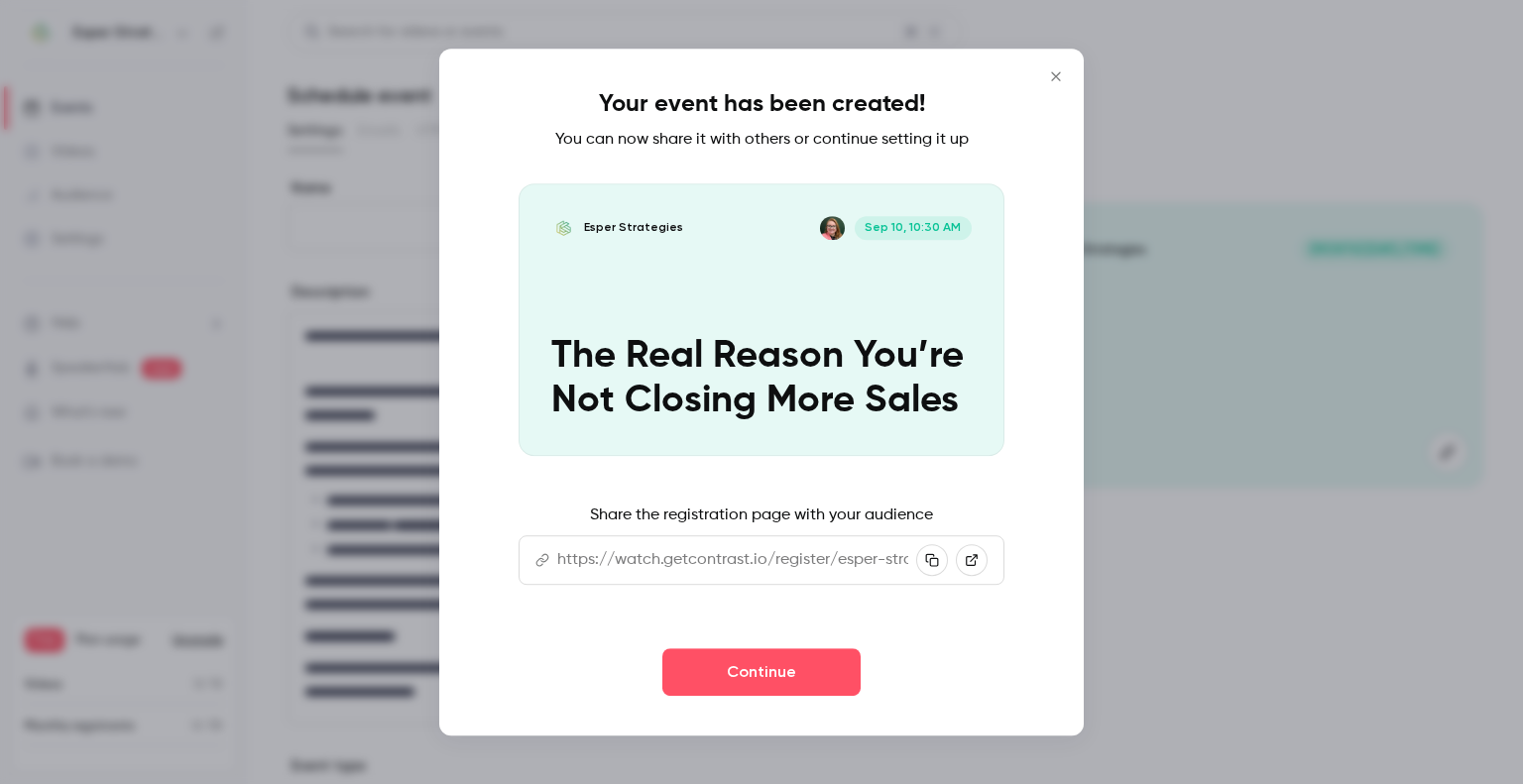 click 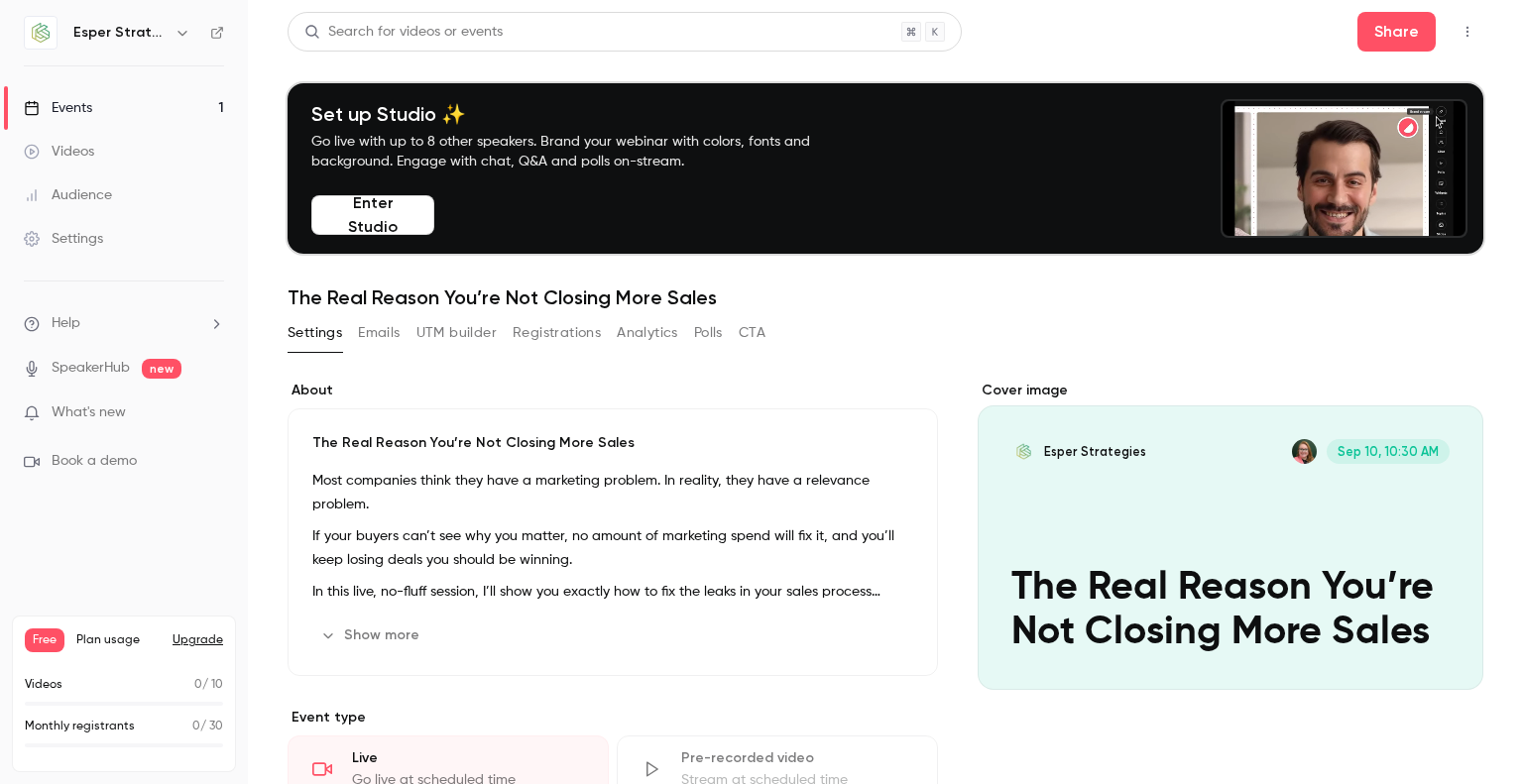 click on "Enter Studio" at bounding box center (373, 215) 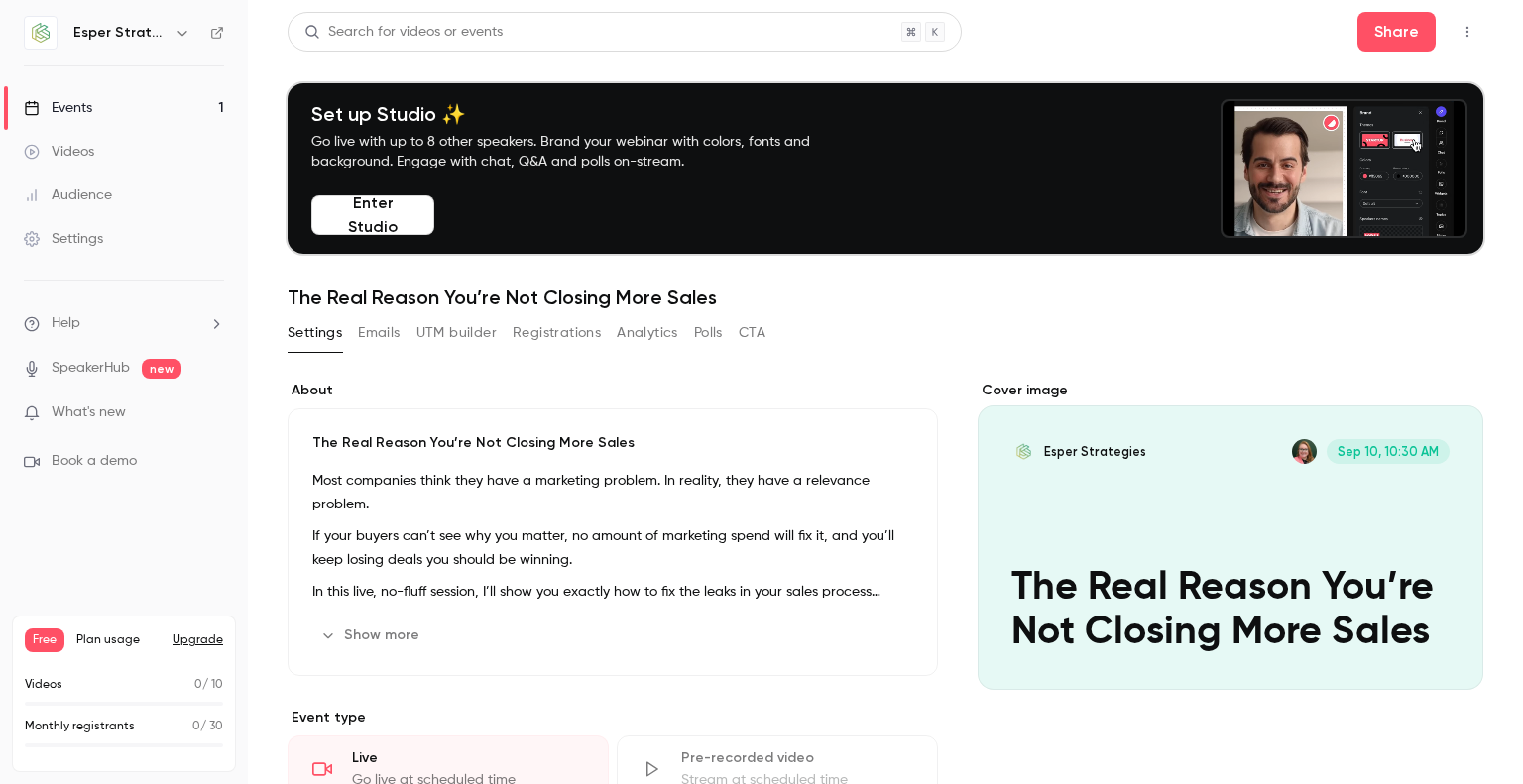 click on "Emails" at bounding box center [379, 333] 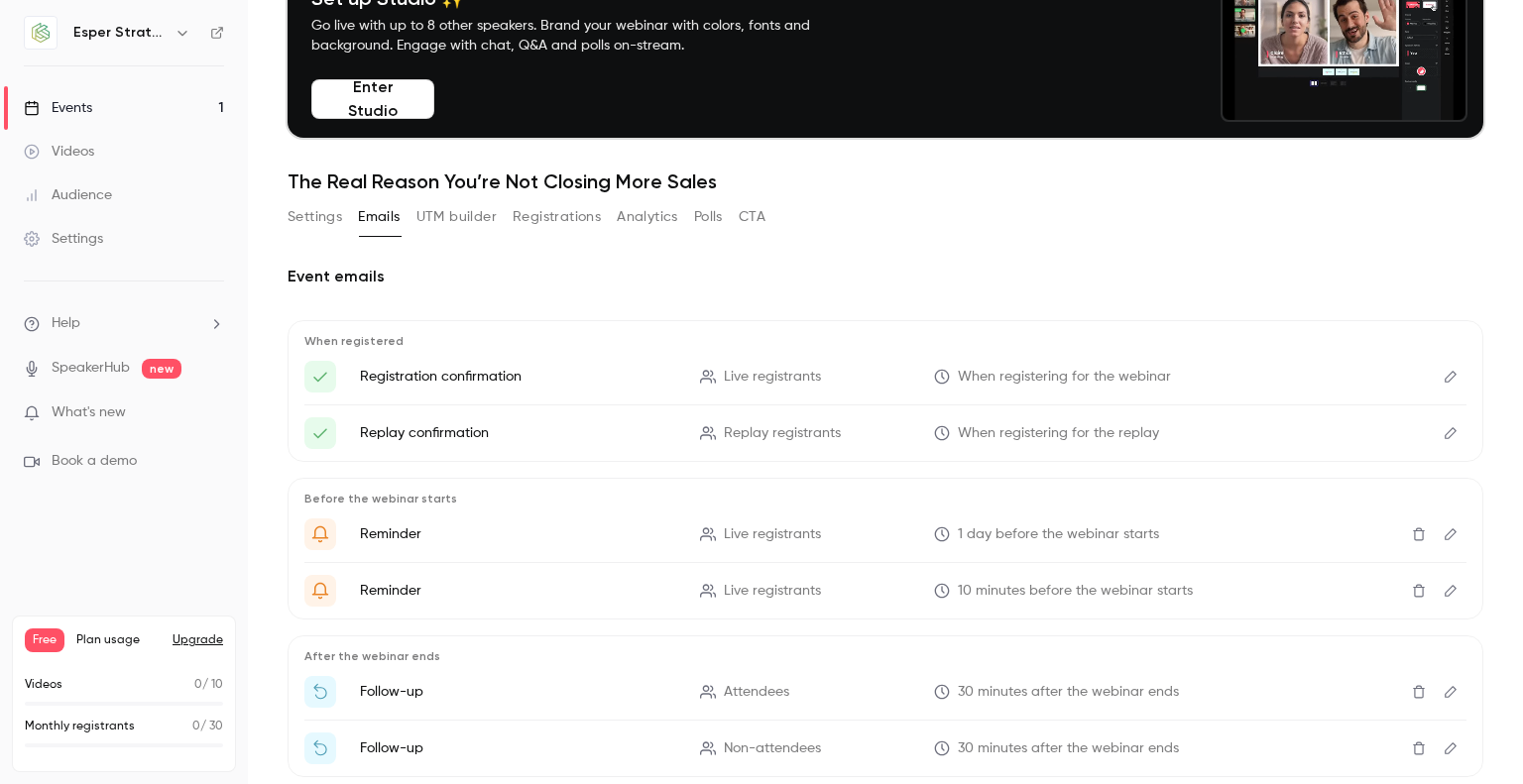 scroll, scrollTop: 119, scrollLeft: 0, axis: vertical 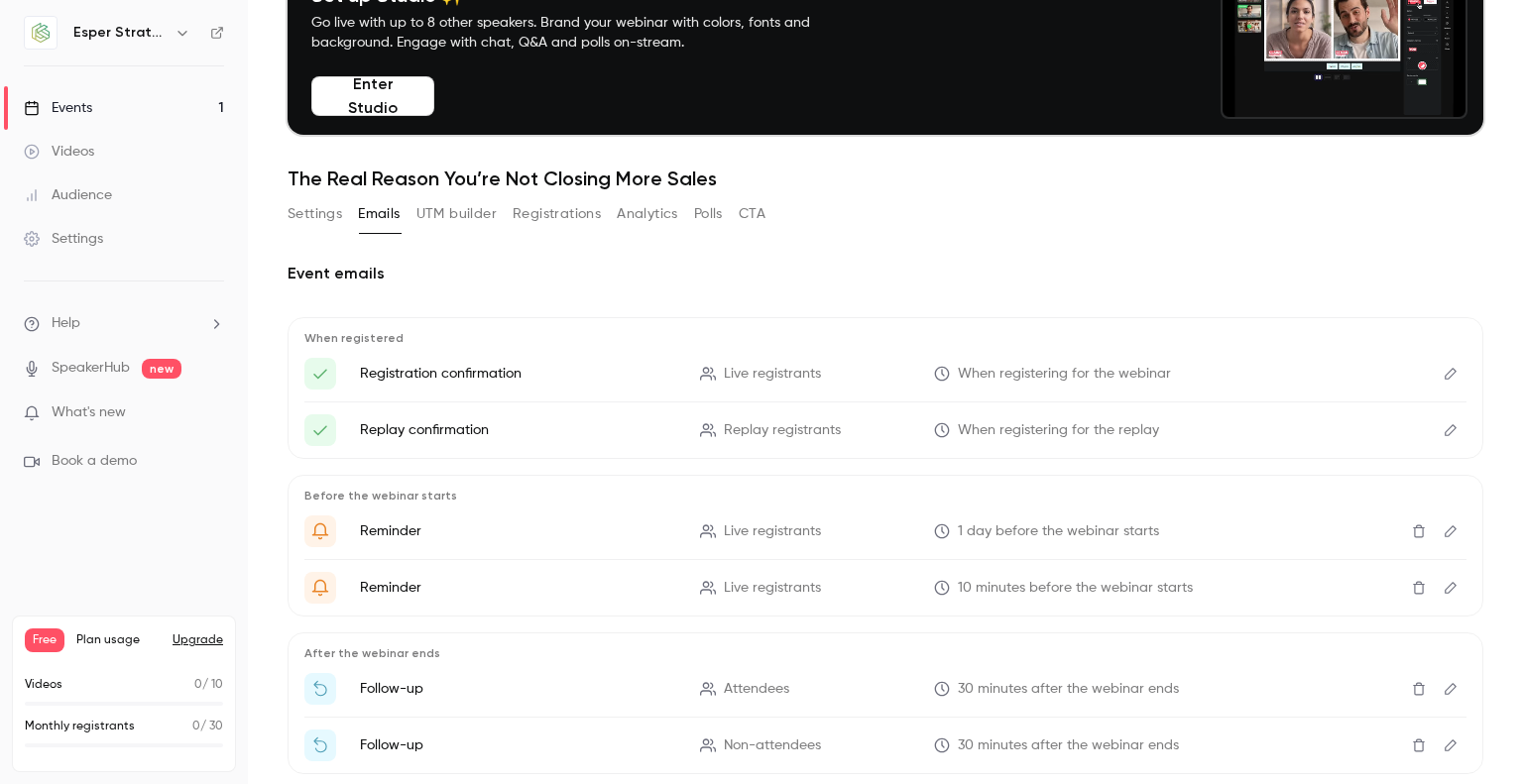 click on "UTM builder" at bounding box center [456, 214] 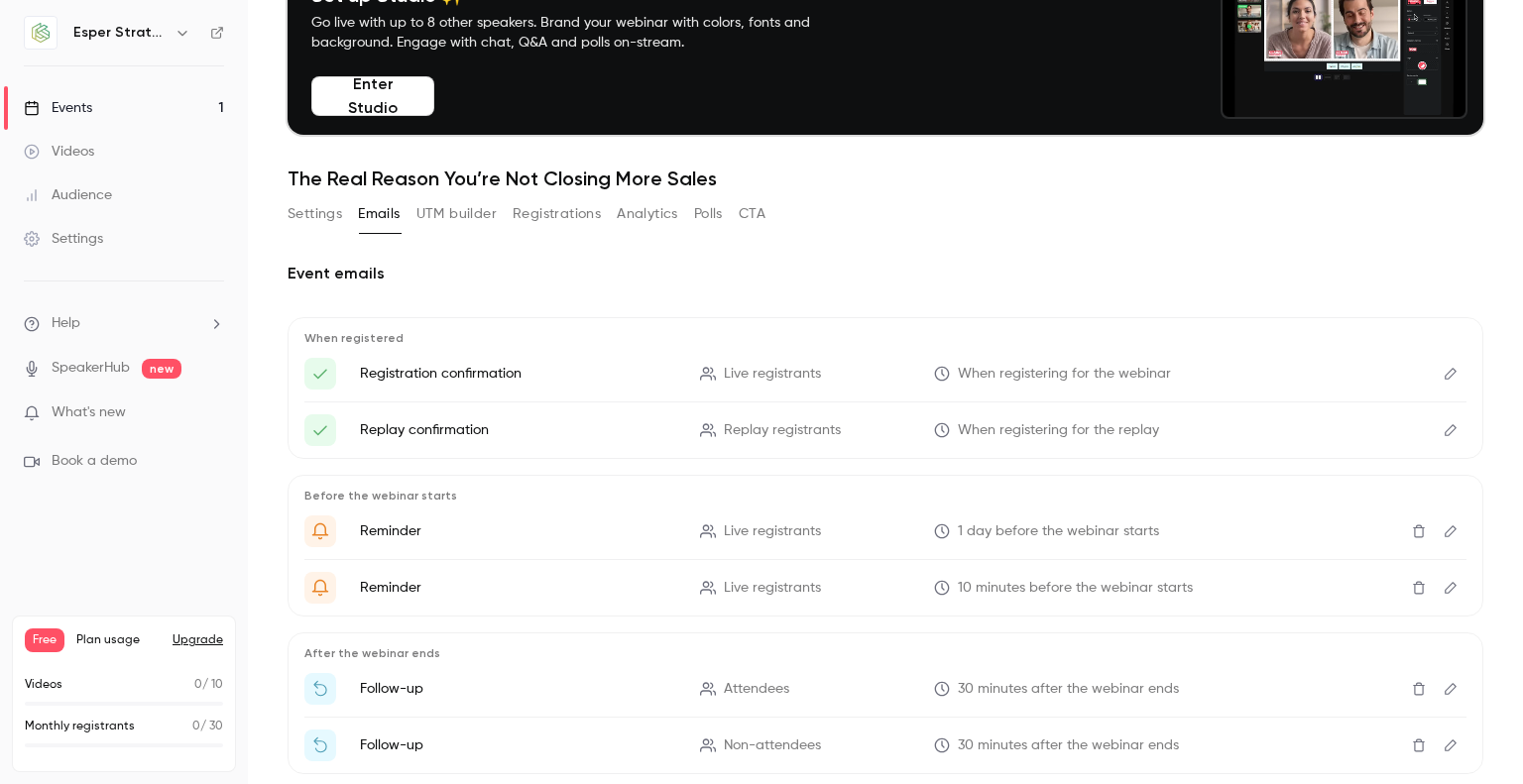 scroll, scrollTop: 0, scrollLeft: 0, axis: both 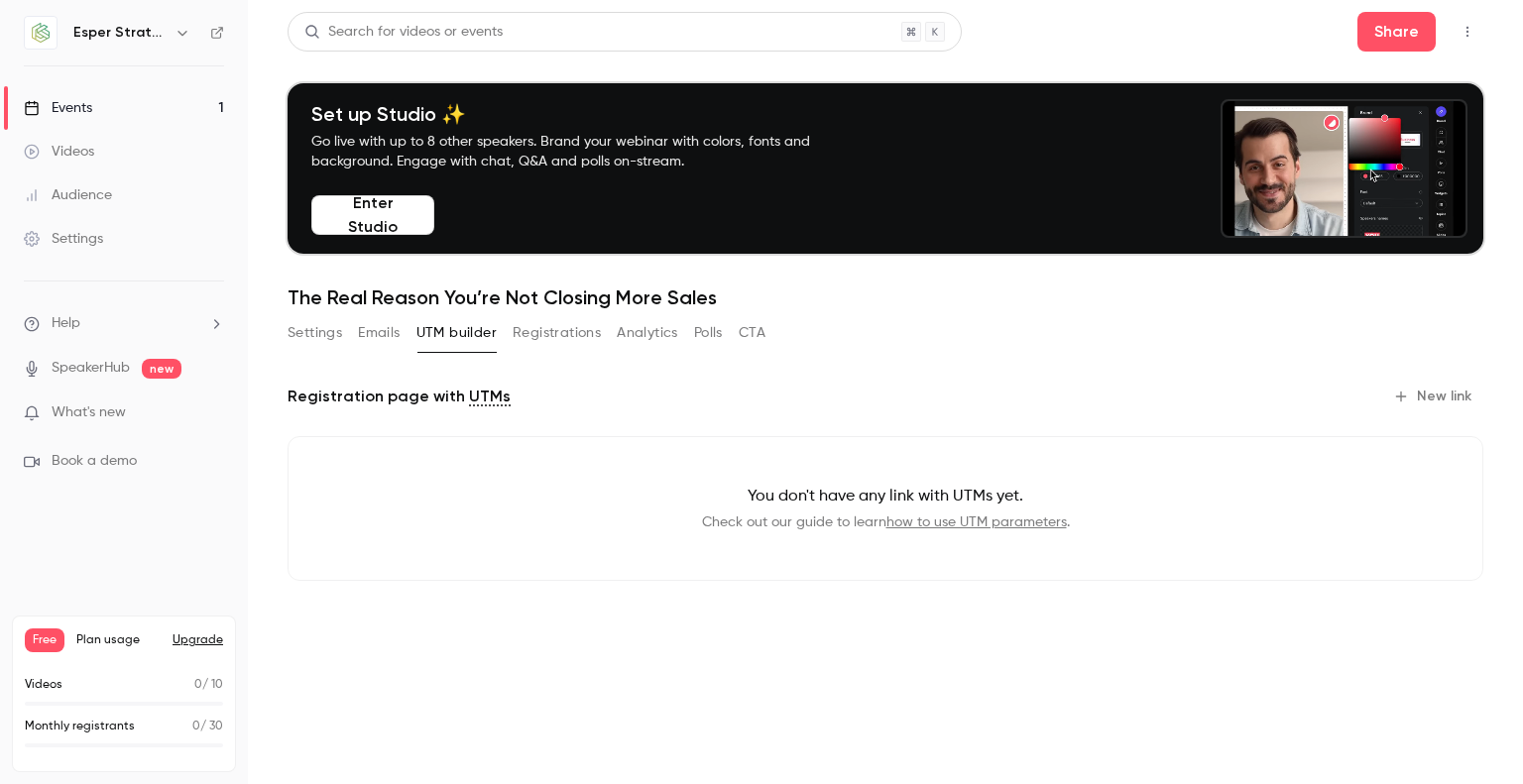click on "Registrations" at bounding box center (556, 333) 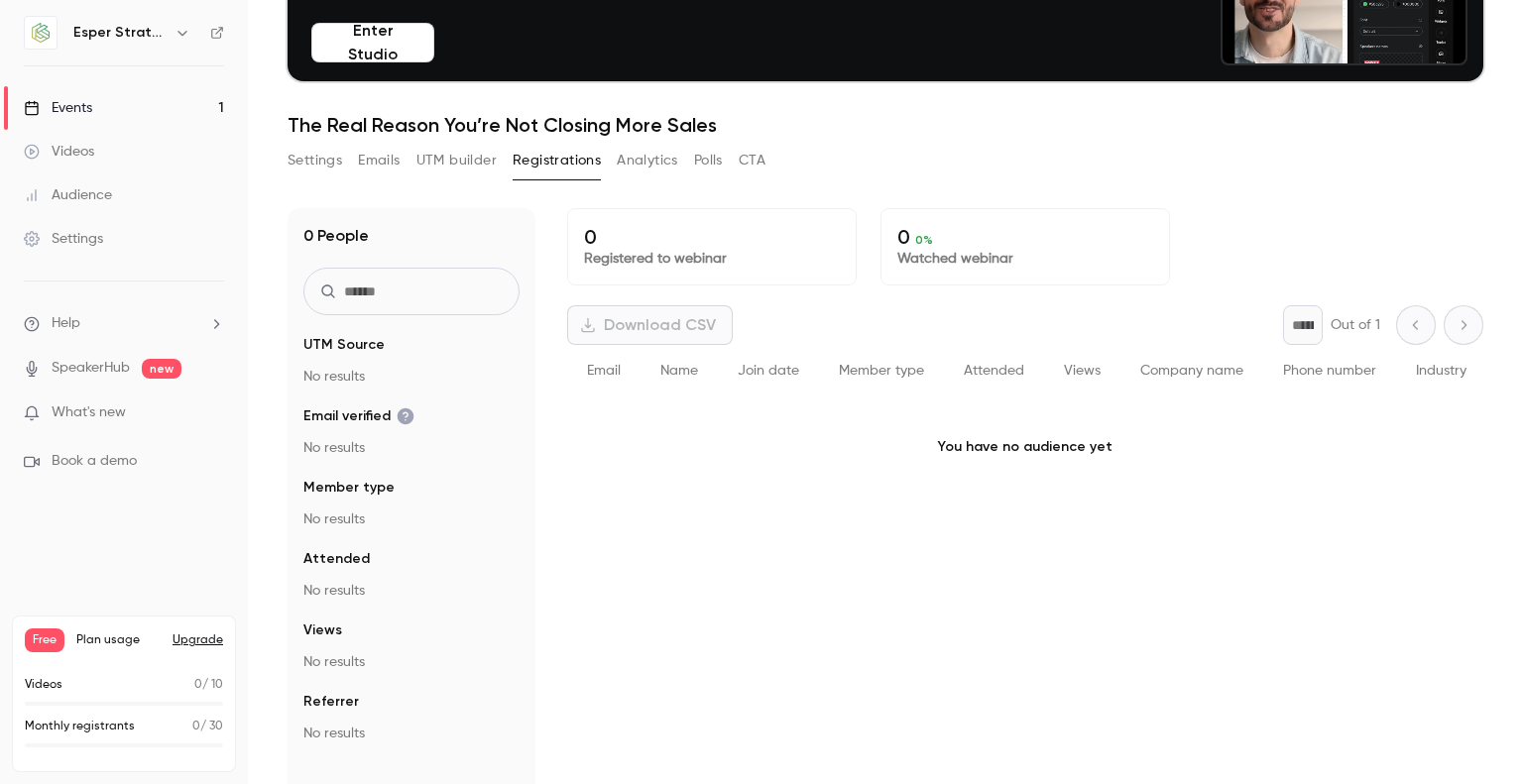 scroll, scrollTop: 194, scrollLeft: 0, axis: vertical 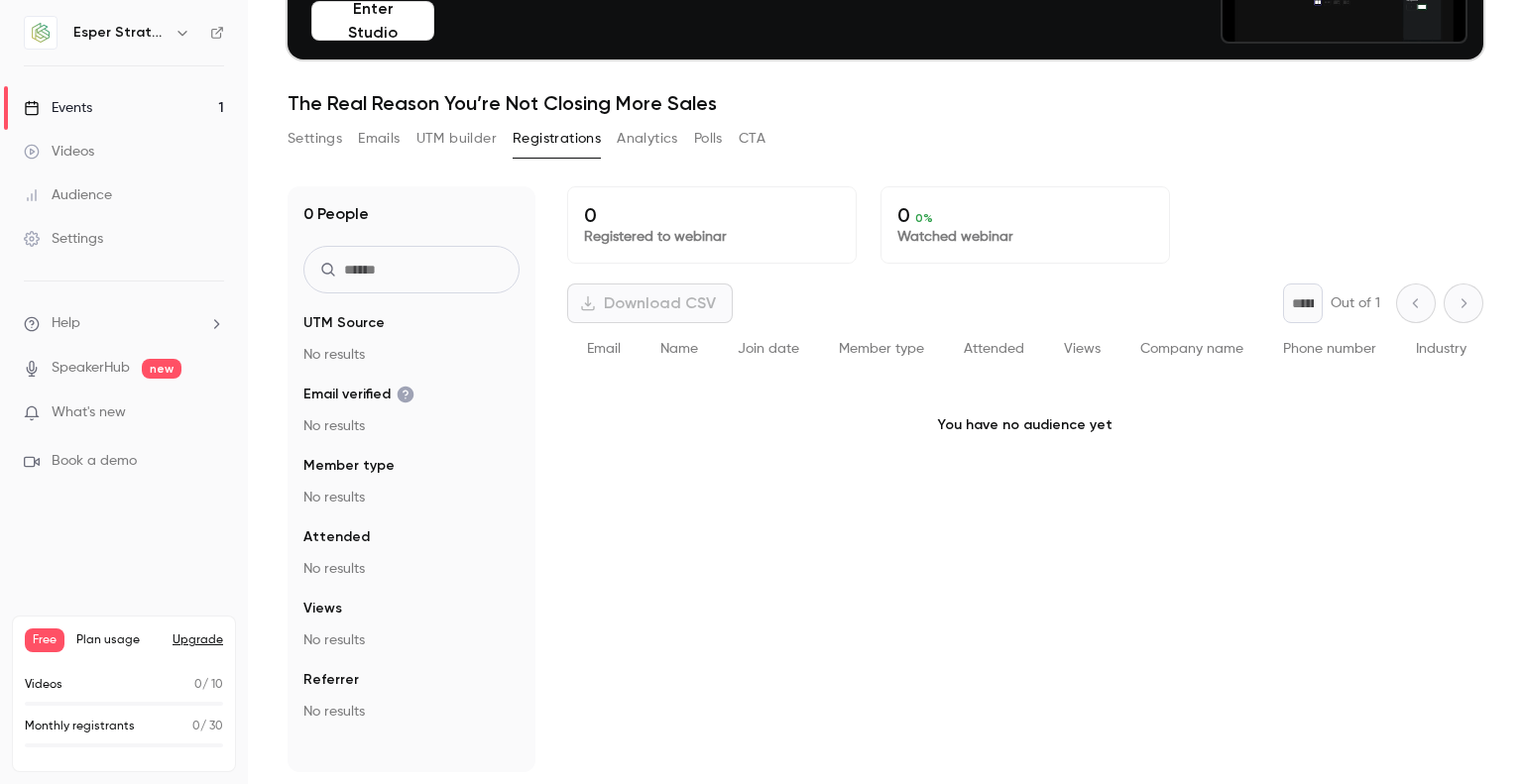 click on "Analytics" at bounding box center [647, 139] 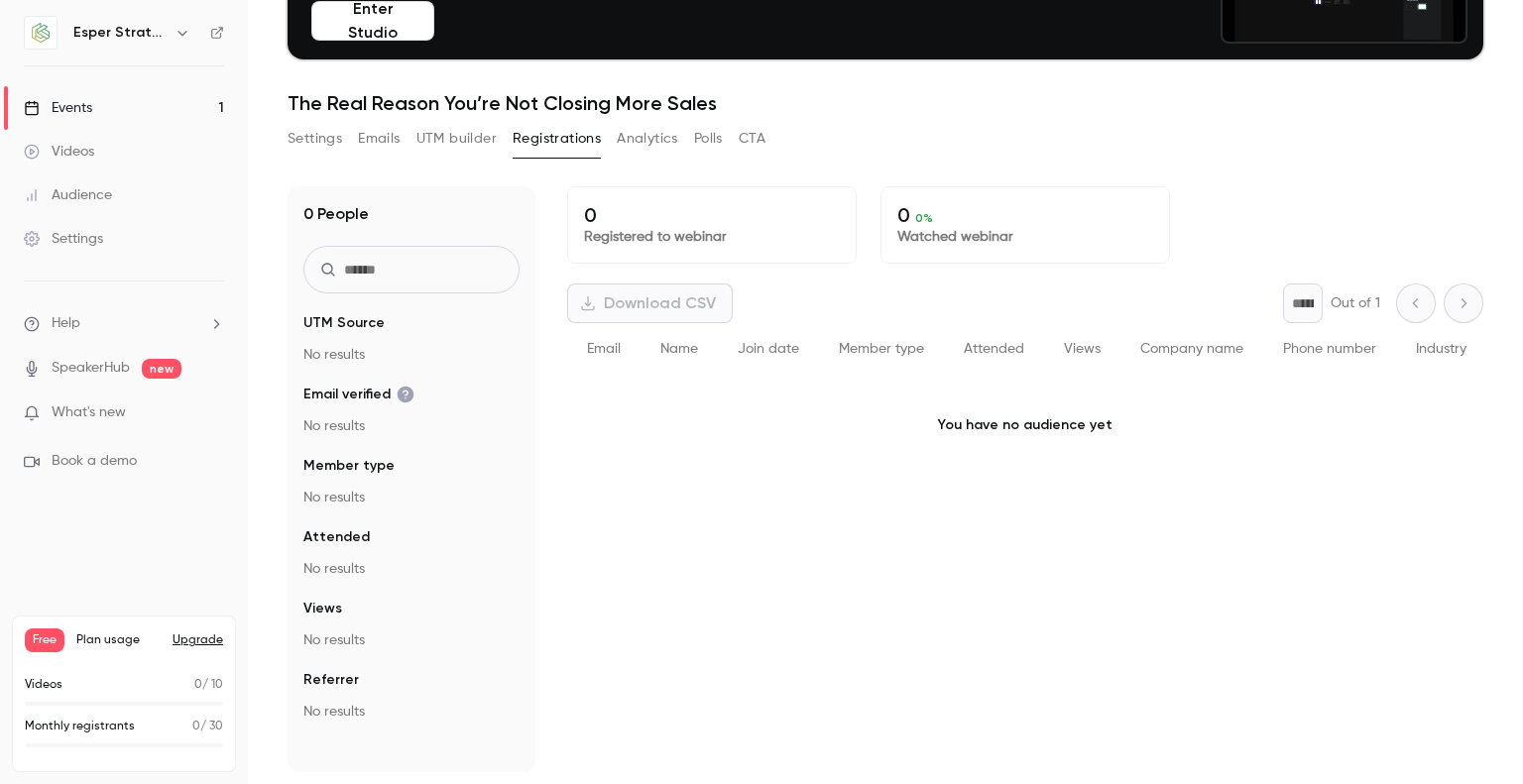scroll, scrollTop: 0, scrollLeft: 0, axis: both 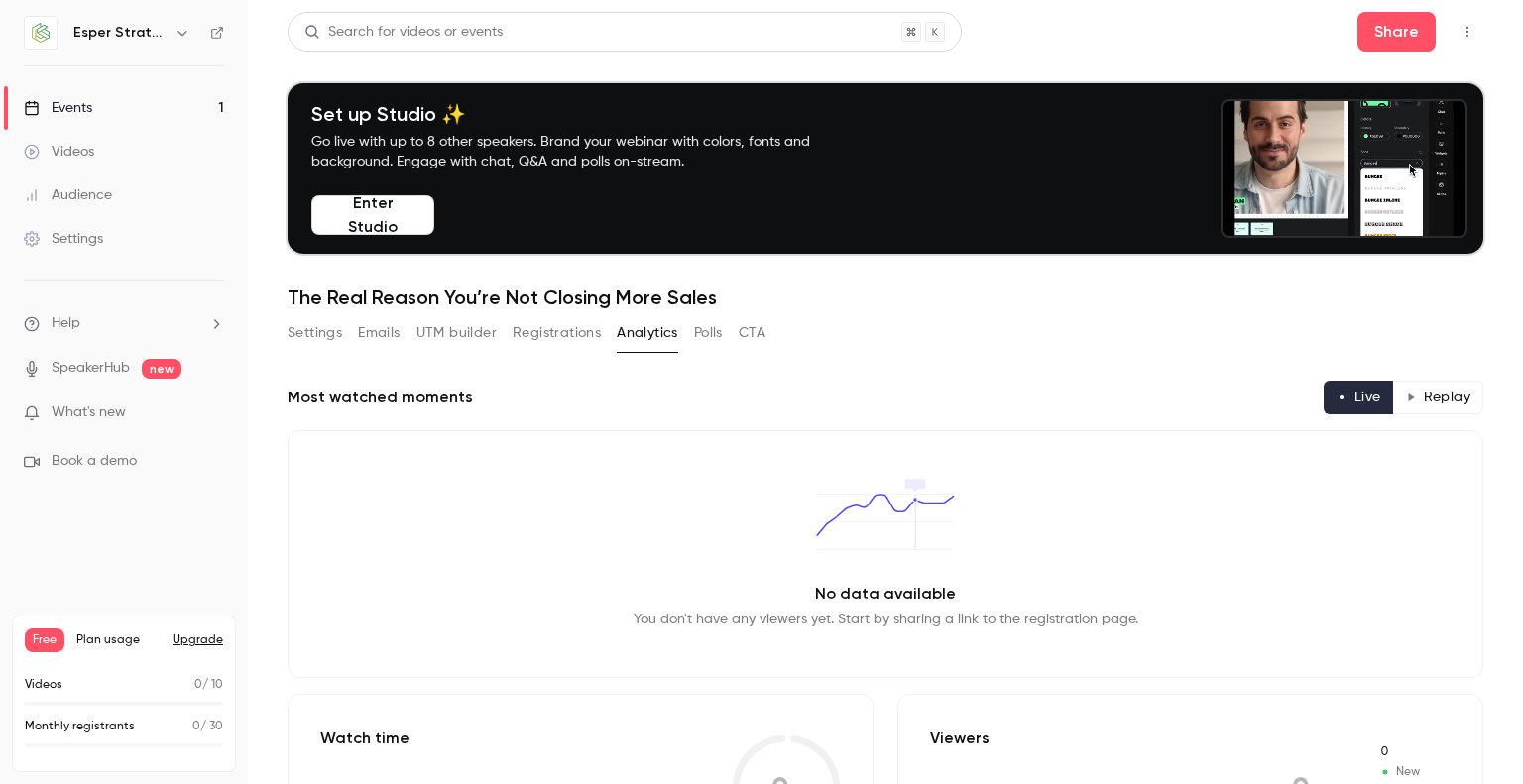 click on "Polls" at bounding box center [708, 333] 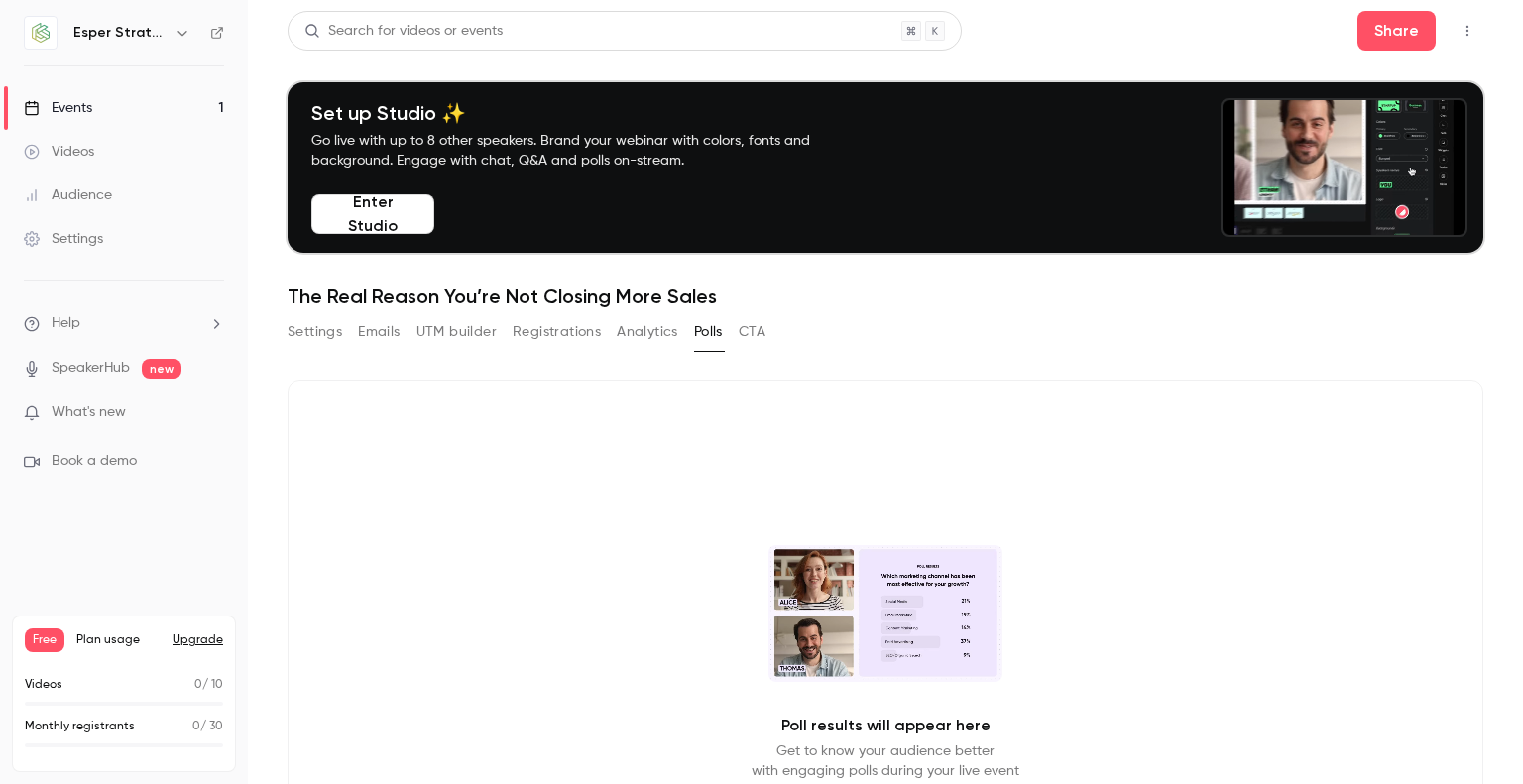scroll, scrollTop: 0, scrollLeft: 0, axis: both 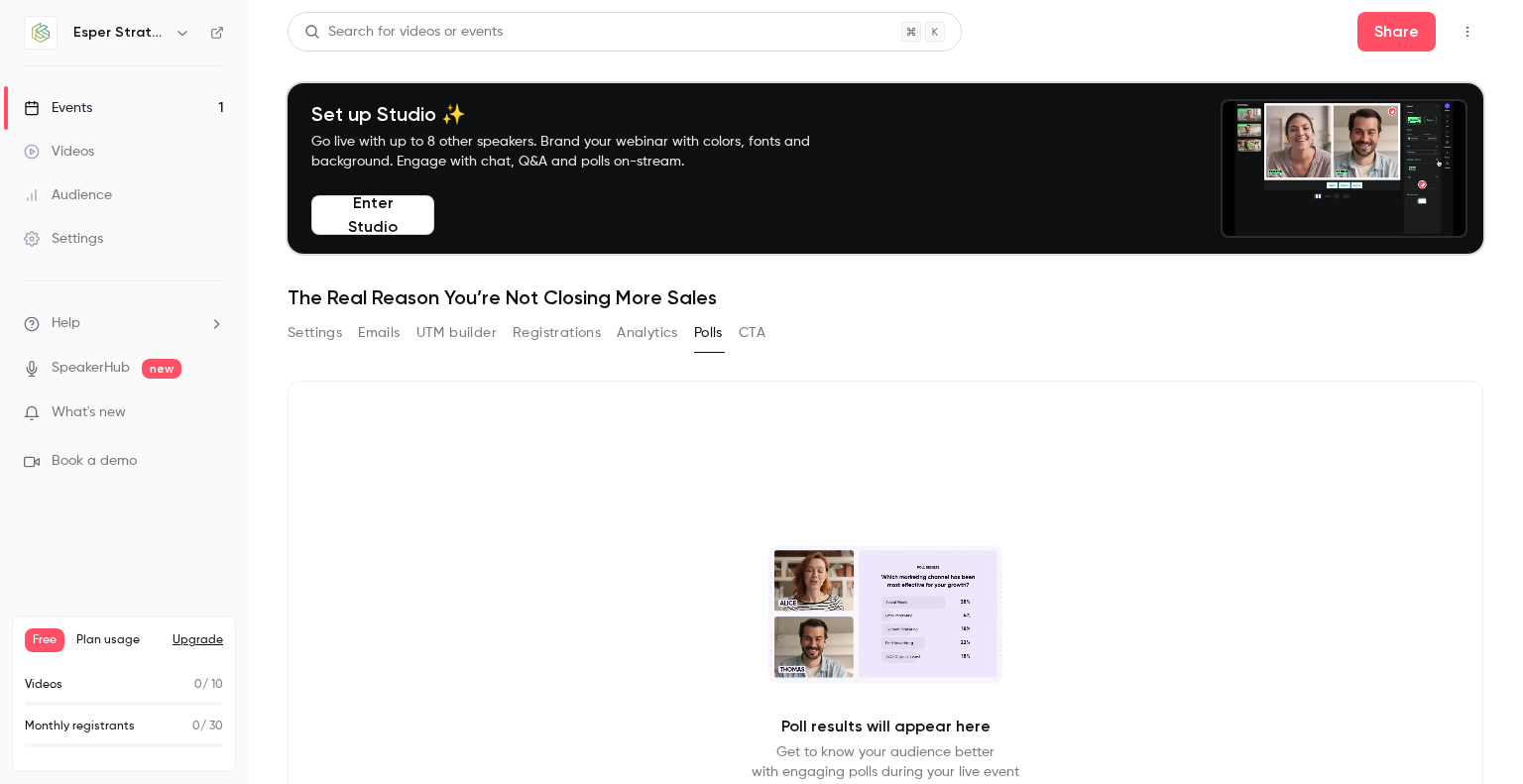 click on "Videos" at bounding box center (124, 152) 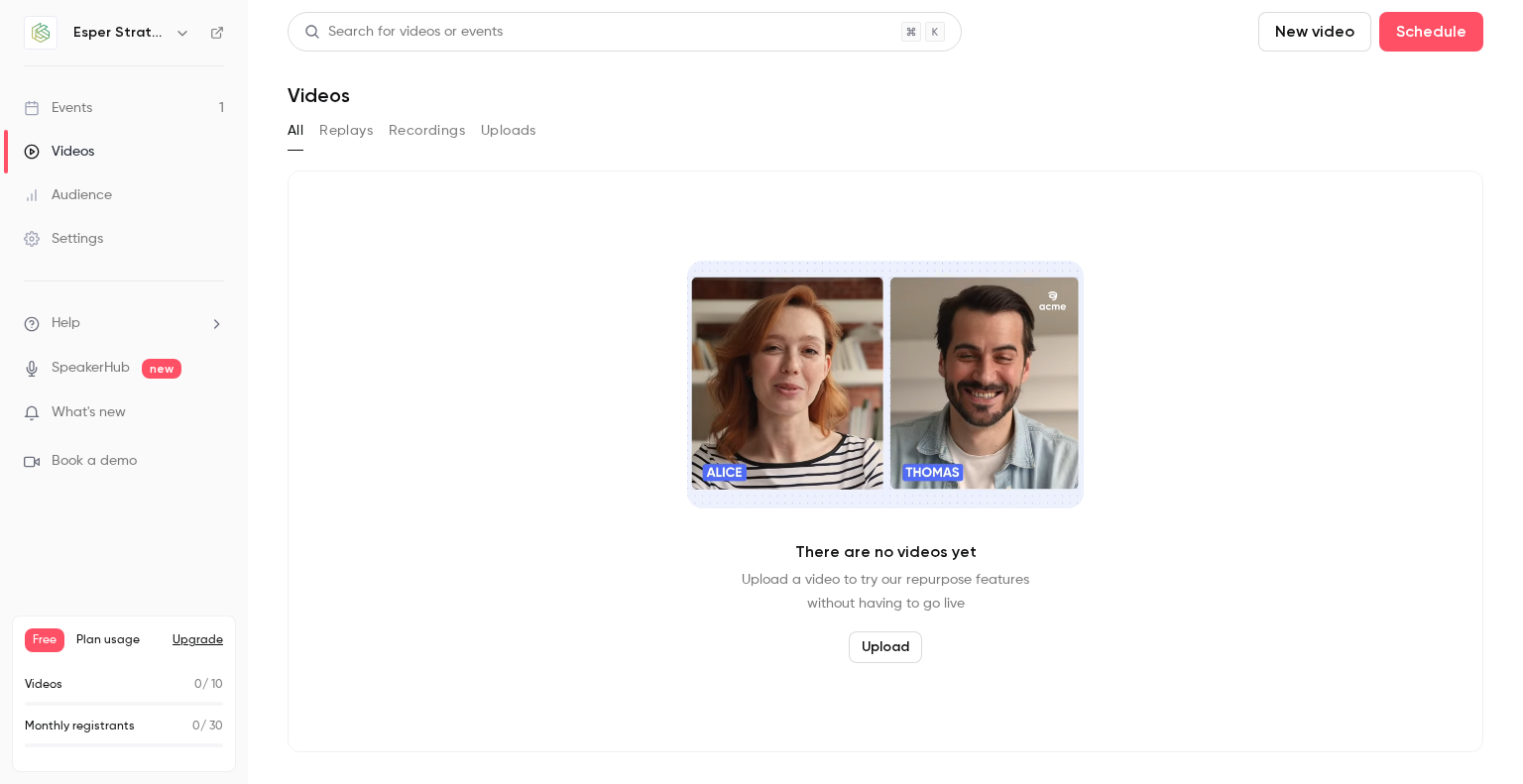 click on "Audience" at bounding box center (124, 195) 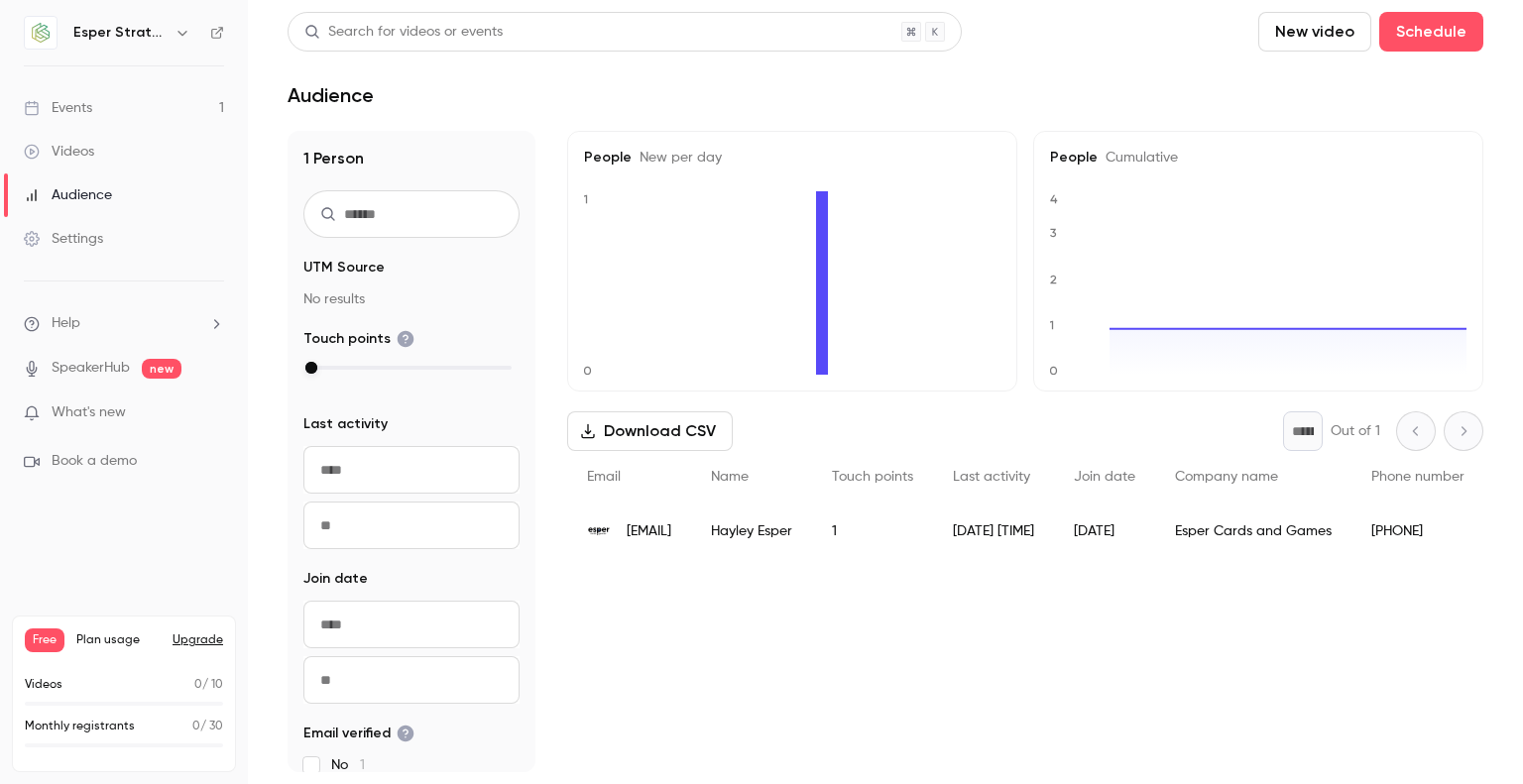 click on "Settings" at bounding box center [124, 239] 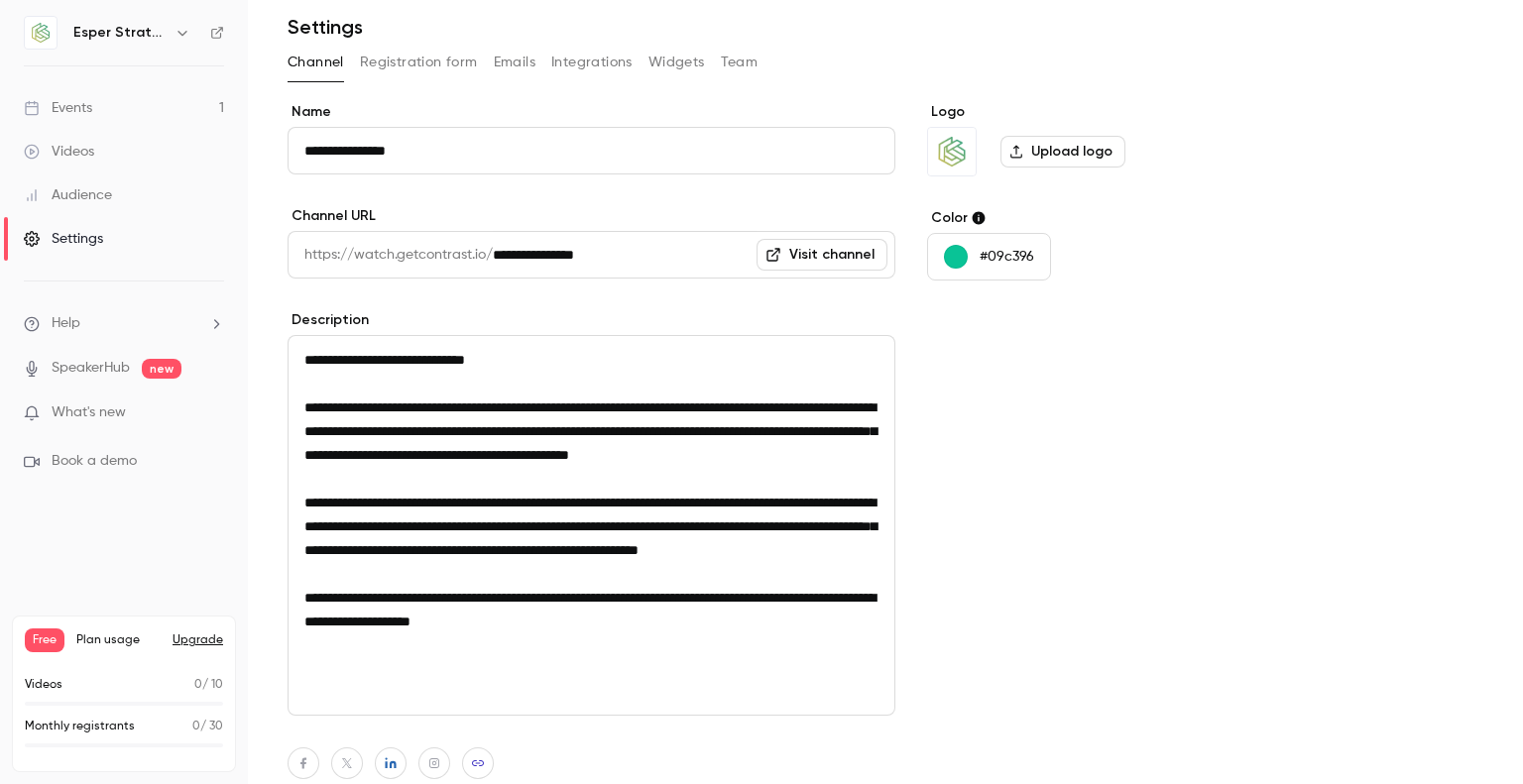 scroll, scrollTop: 99, scrollLeft: 0, axis: vertical 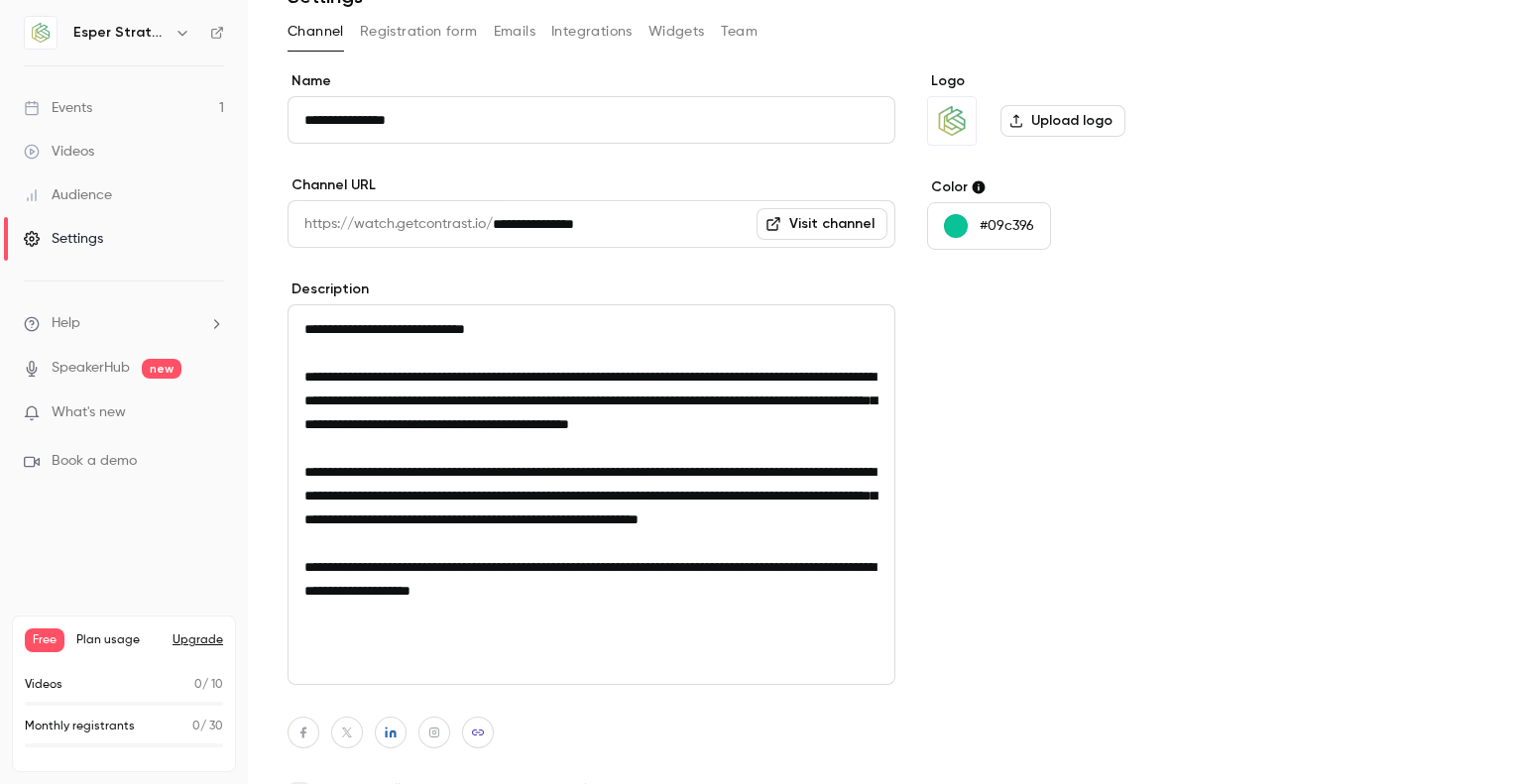 click on "Visit channel" at bounding box center (822, 224) 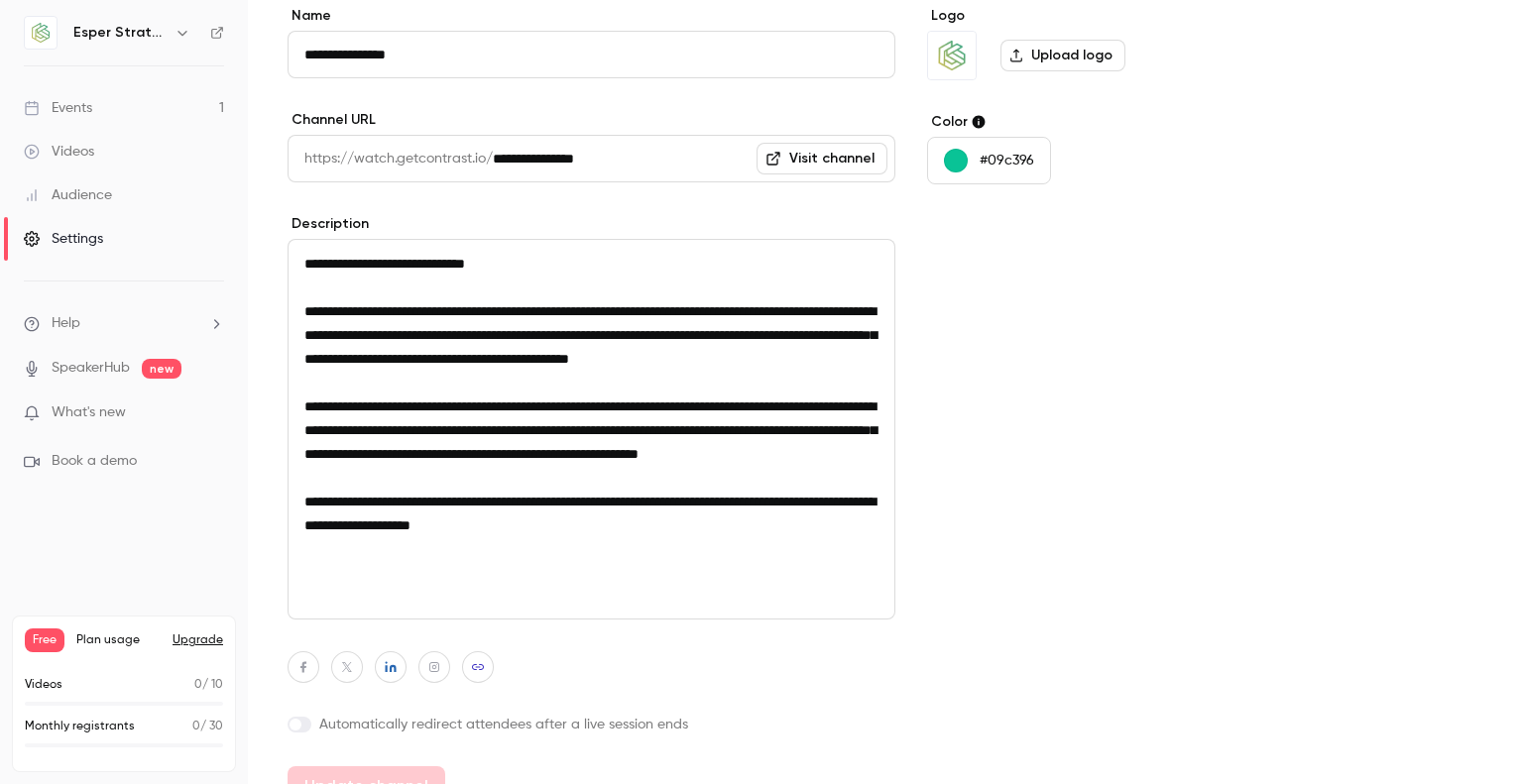 scroll, scrollTop: 198, scrollLeft: 0, axis: vertical 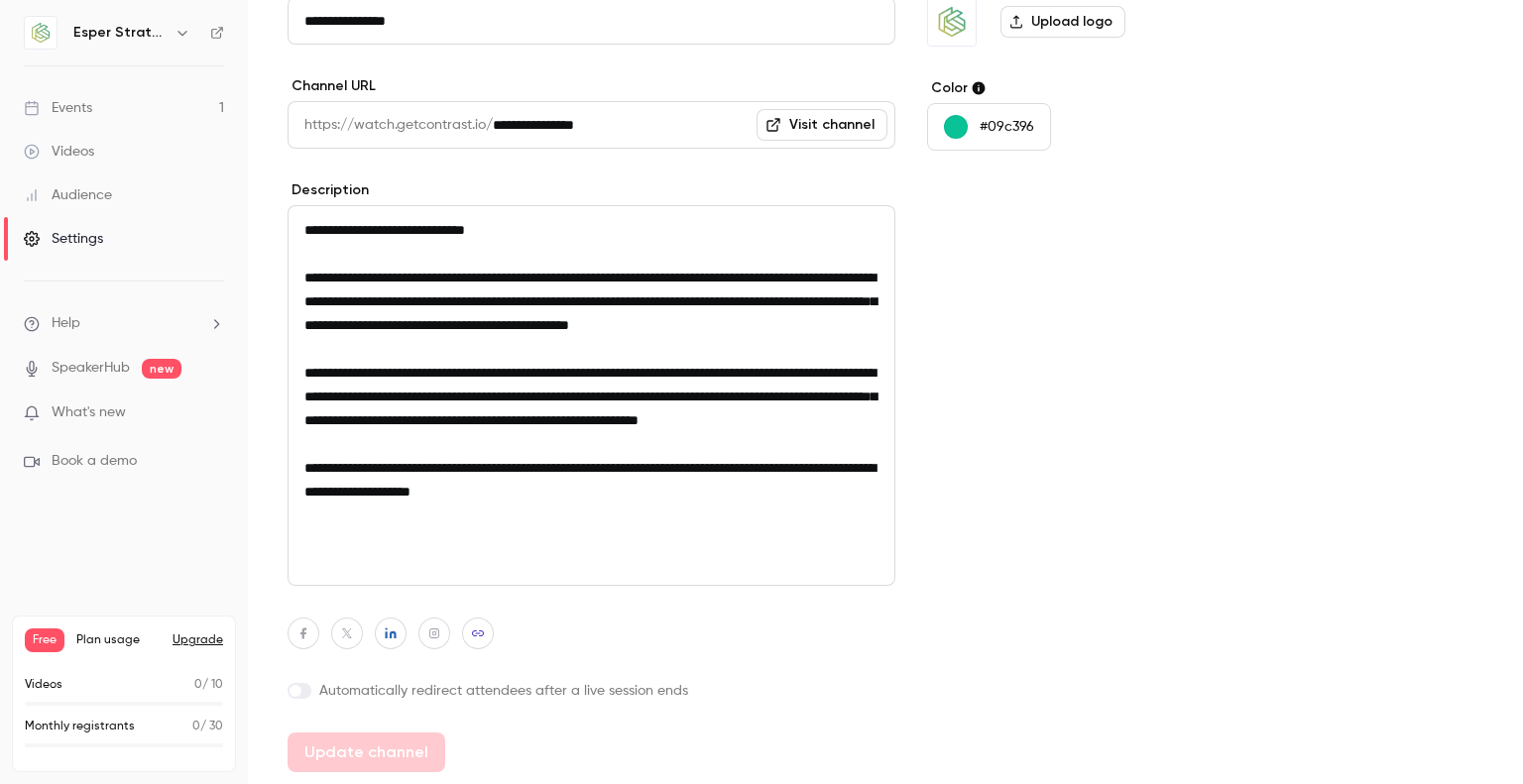 click on "Events 1" at bounding box center [124, 108] 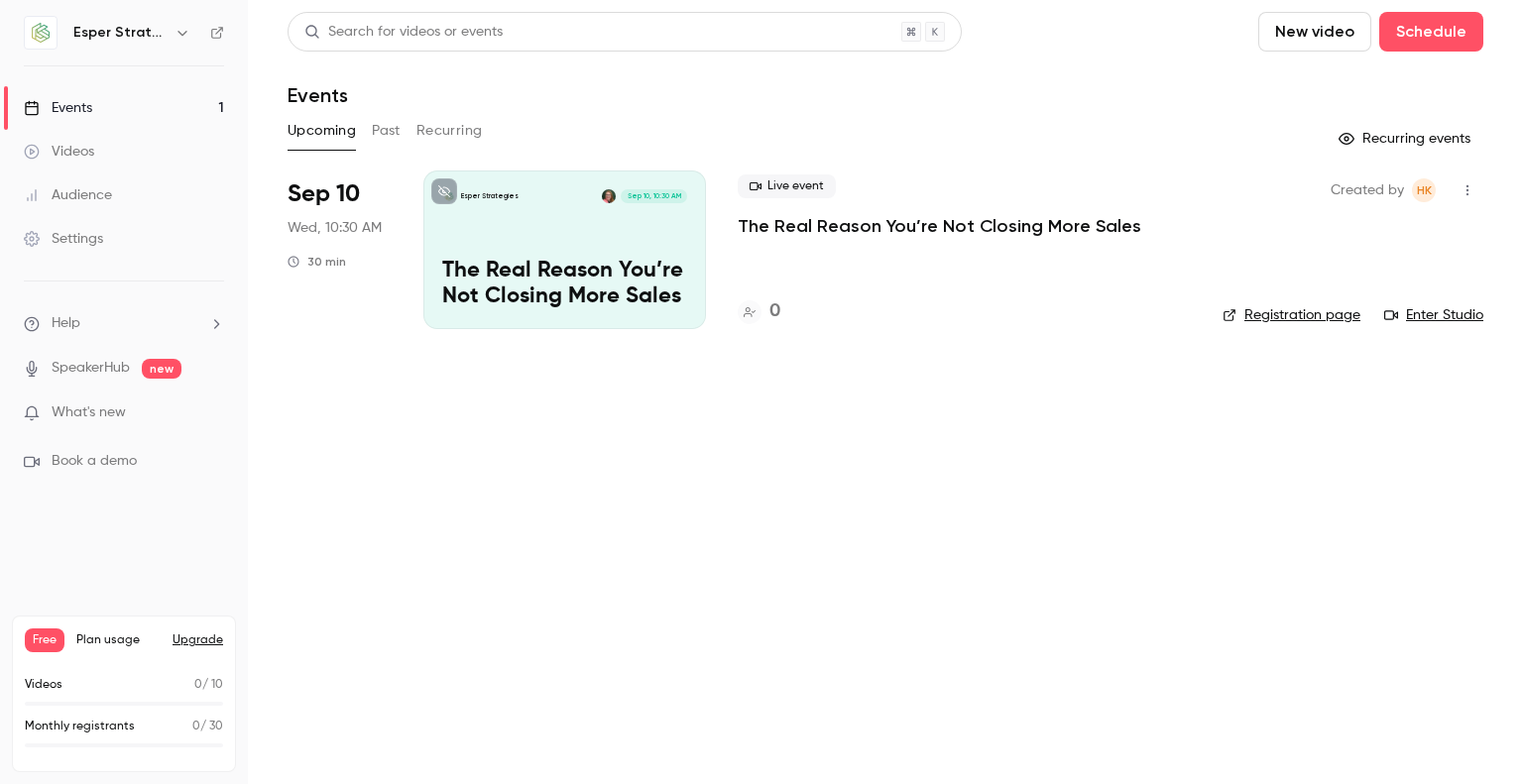 click 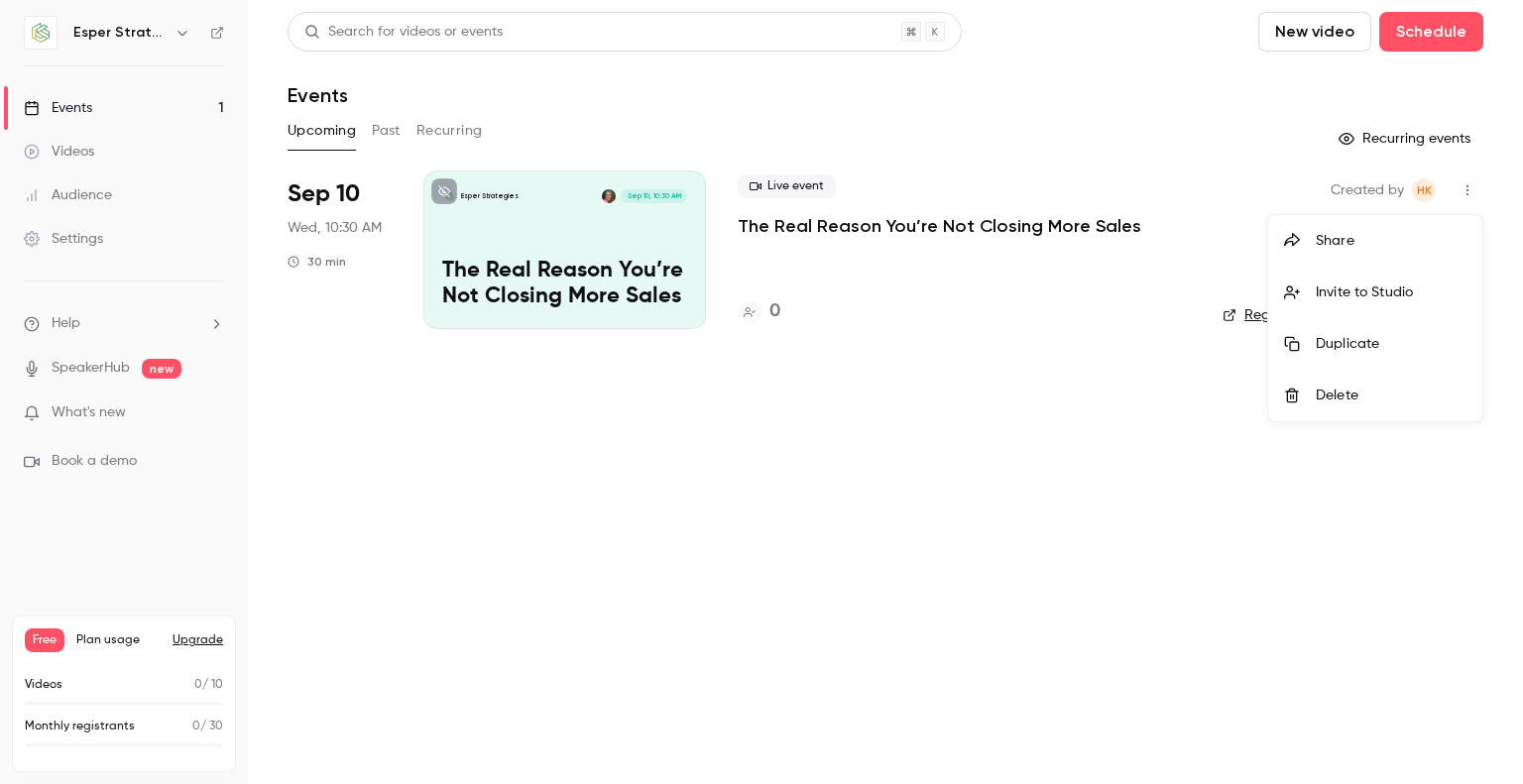 click at bounding box center (762, 392) 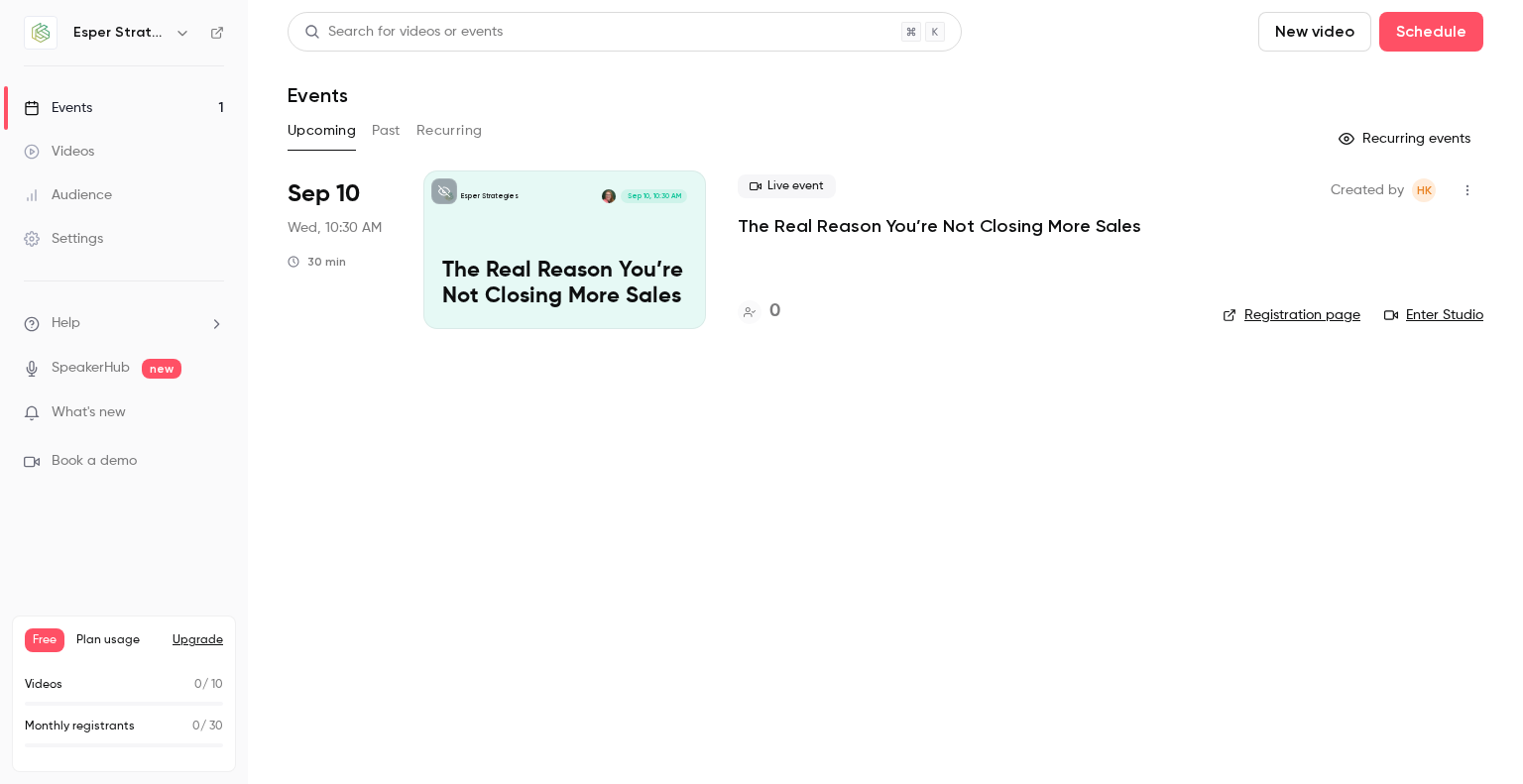 click on "The Real Reason You’re Not Closing More Sales" at bounding box center [939, 226] 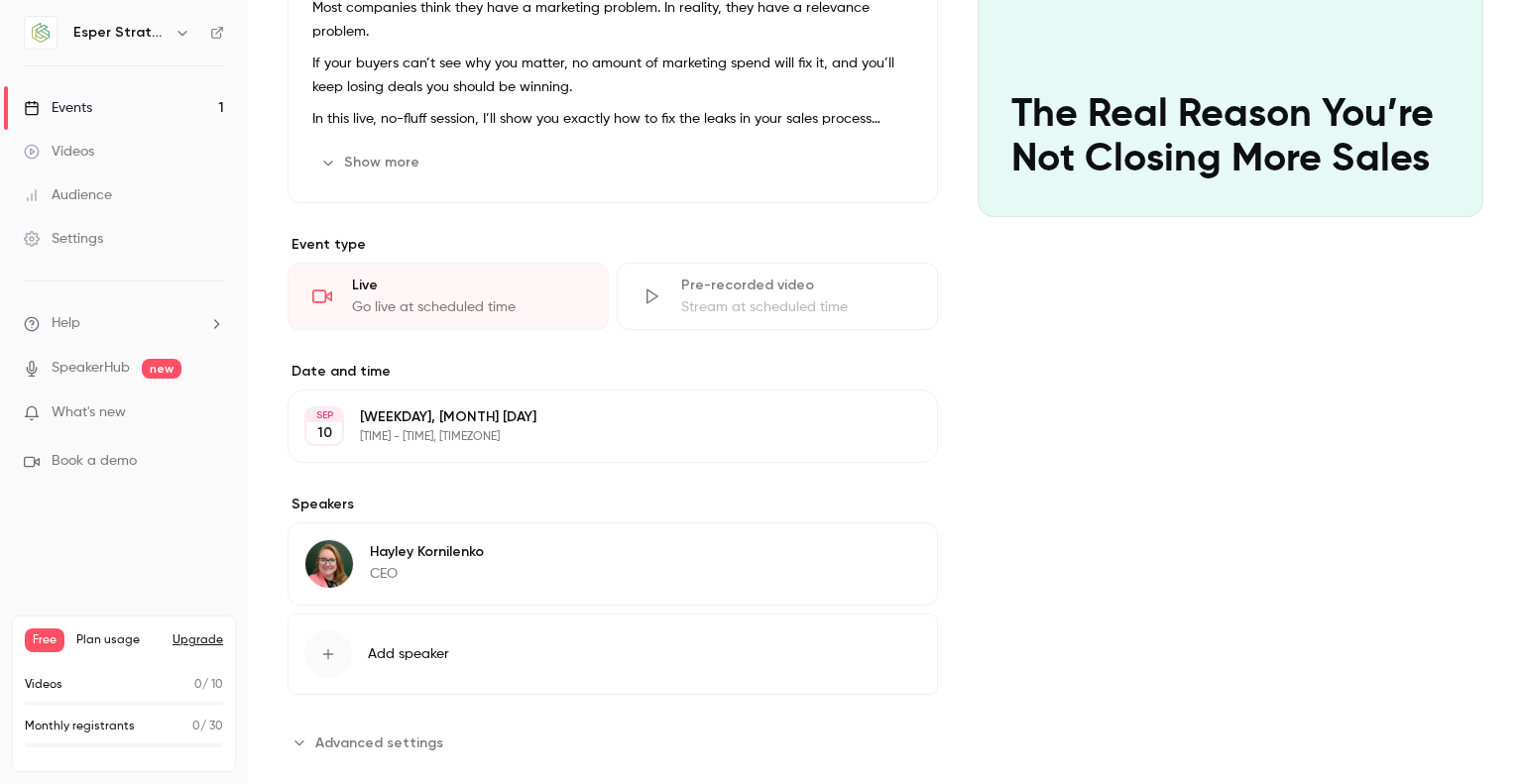 scroll, scrollTop: 504, scrollLeft: 0, axis: vertical 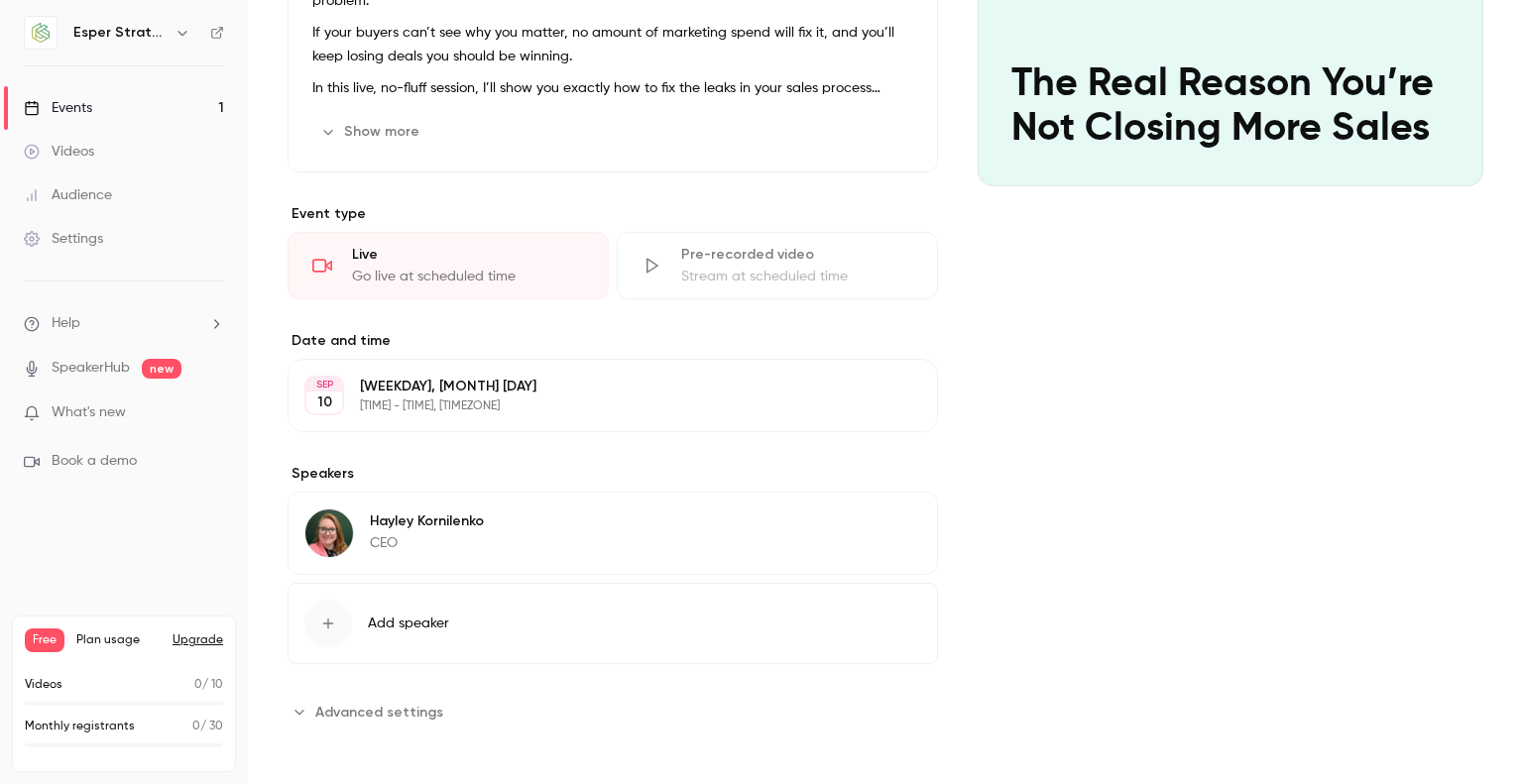 click on "Advanced settings" at bounding box center [379, 712] 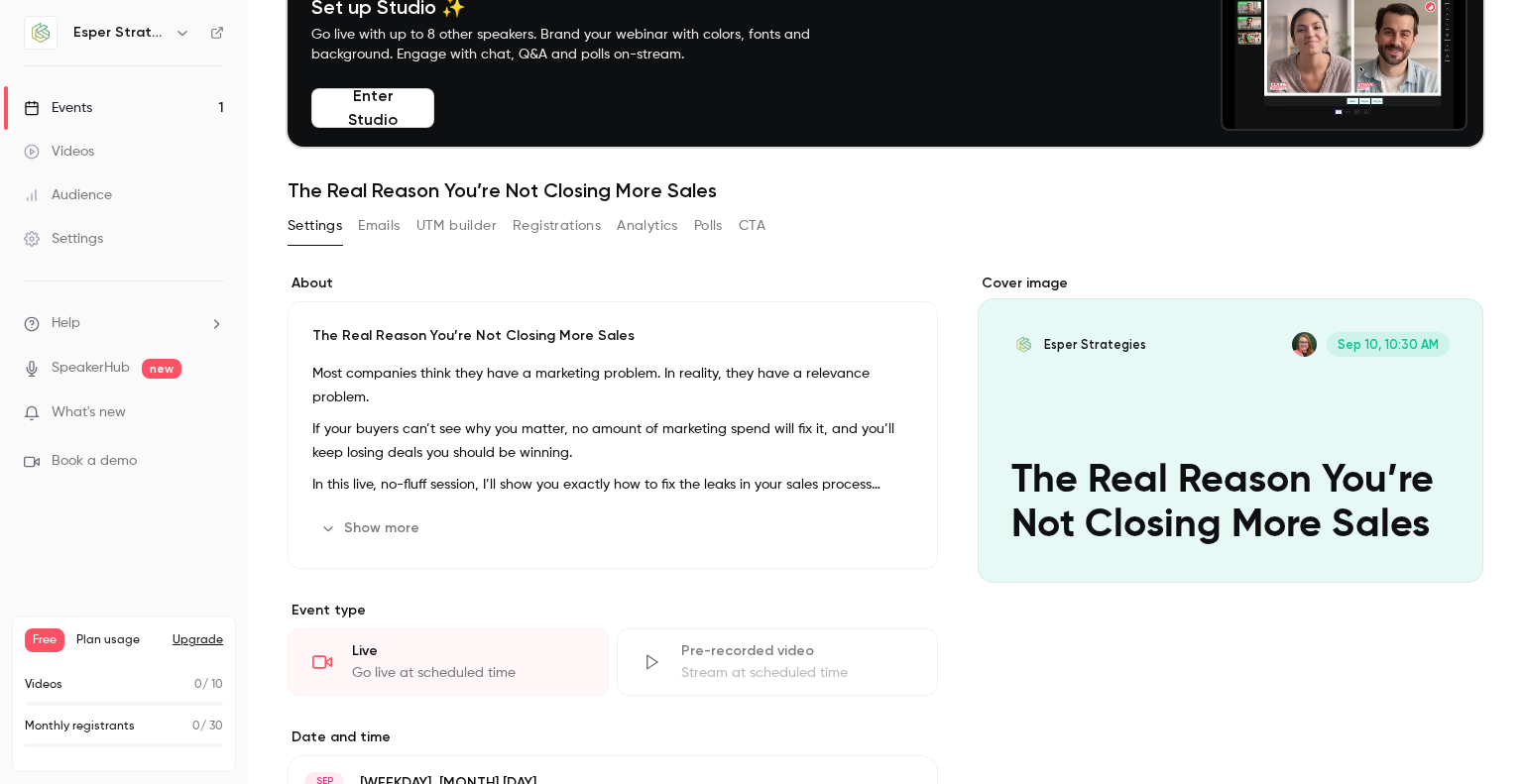 scroll, scrollTop: 0, scrollLeft: 0, axis: both 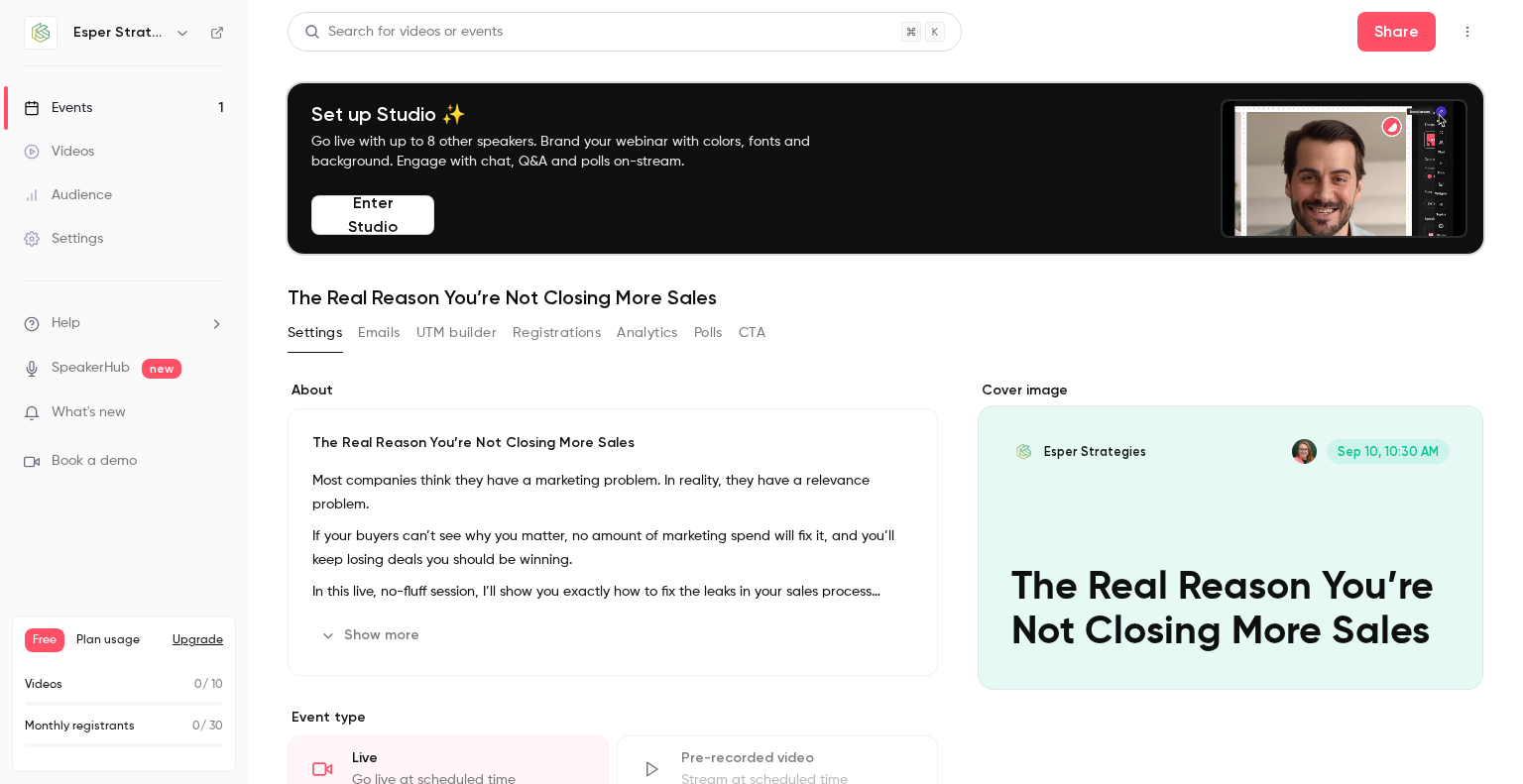 click on "CTA" at bounding box center (752, 333) 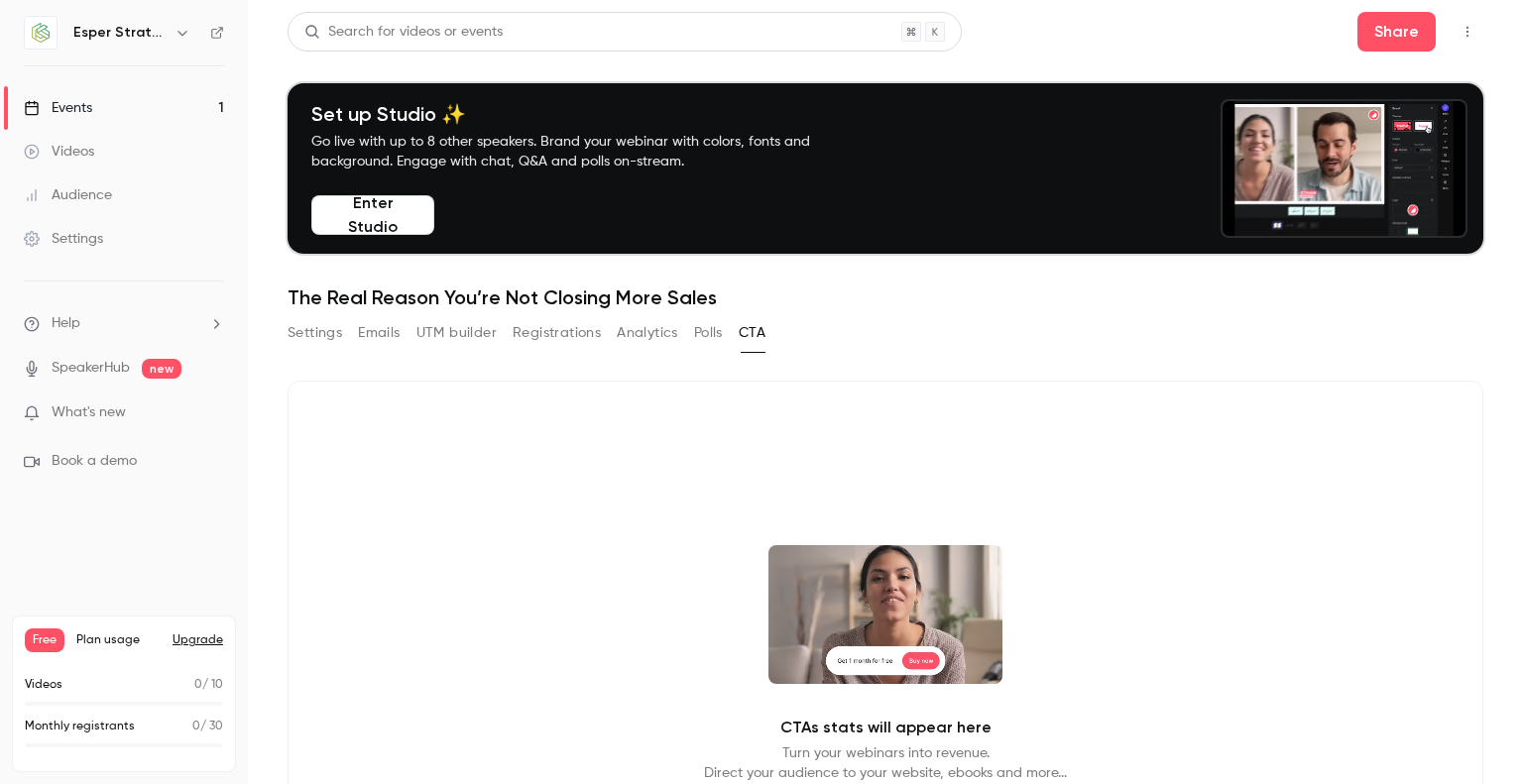 click on "Events 1" at bounding box center [124, 108] 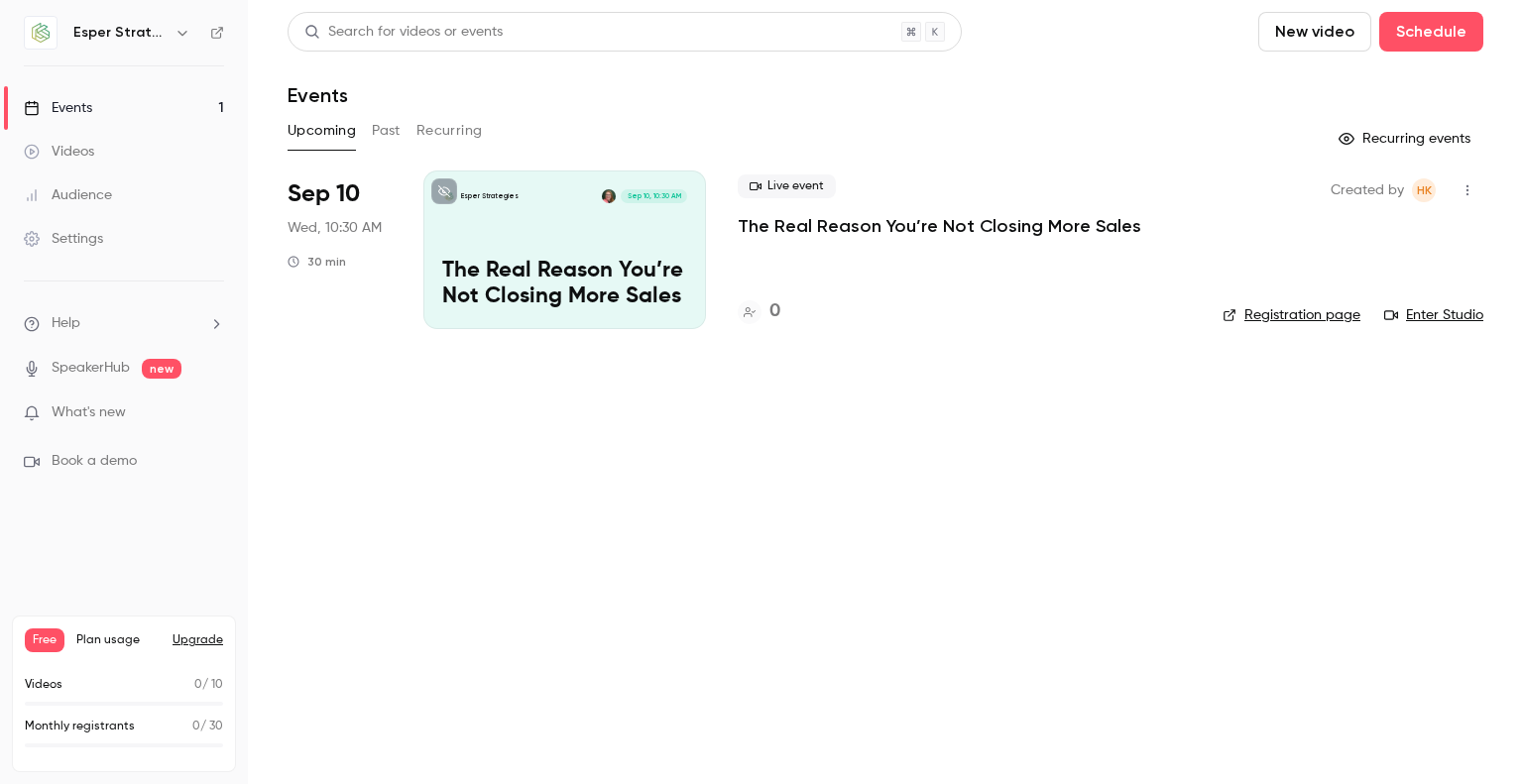 click 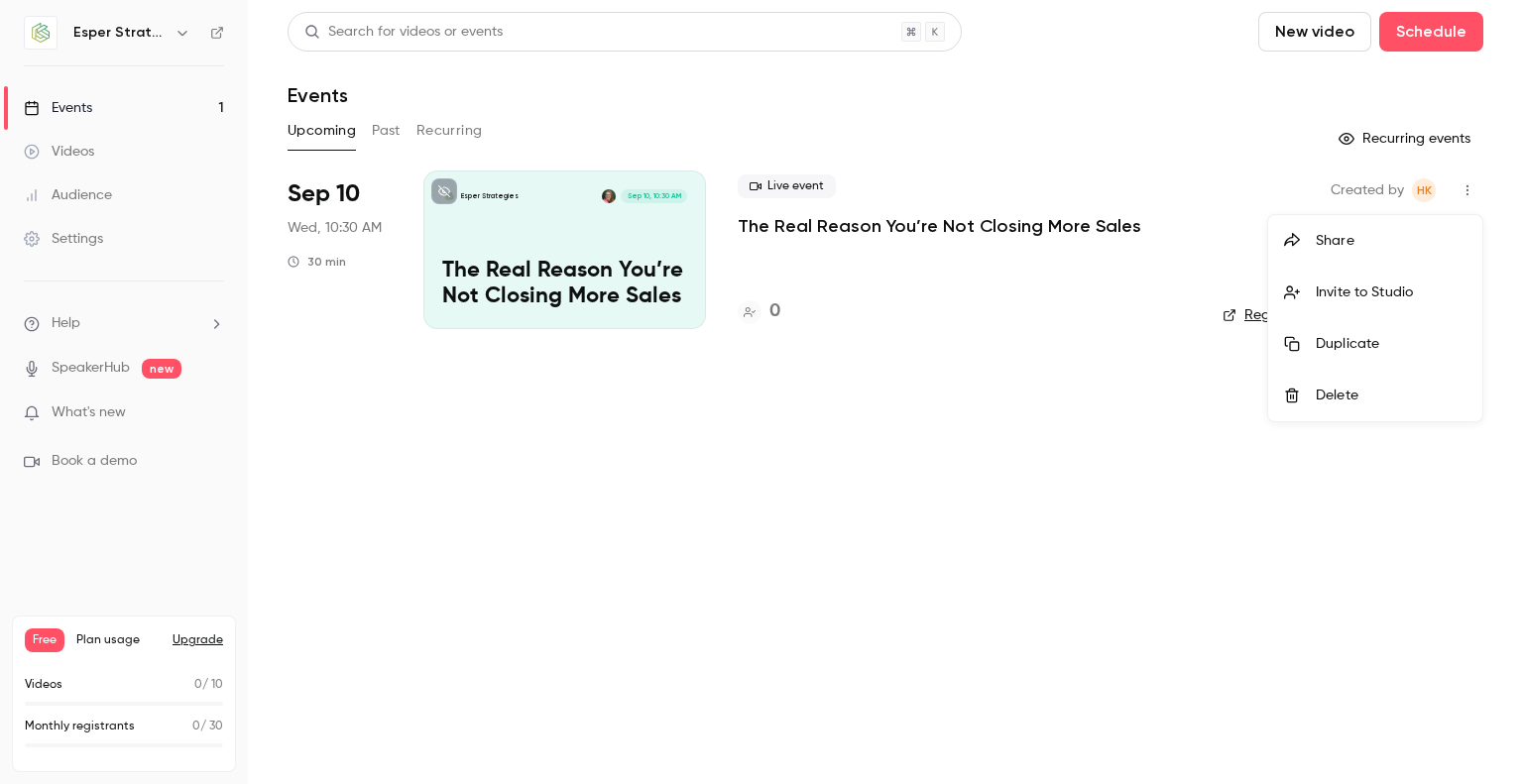 click at bounding box center [762, 392] 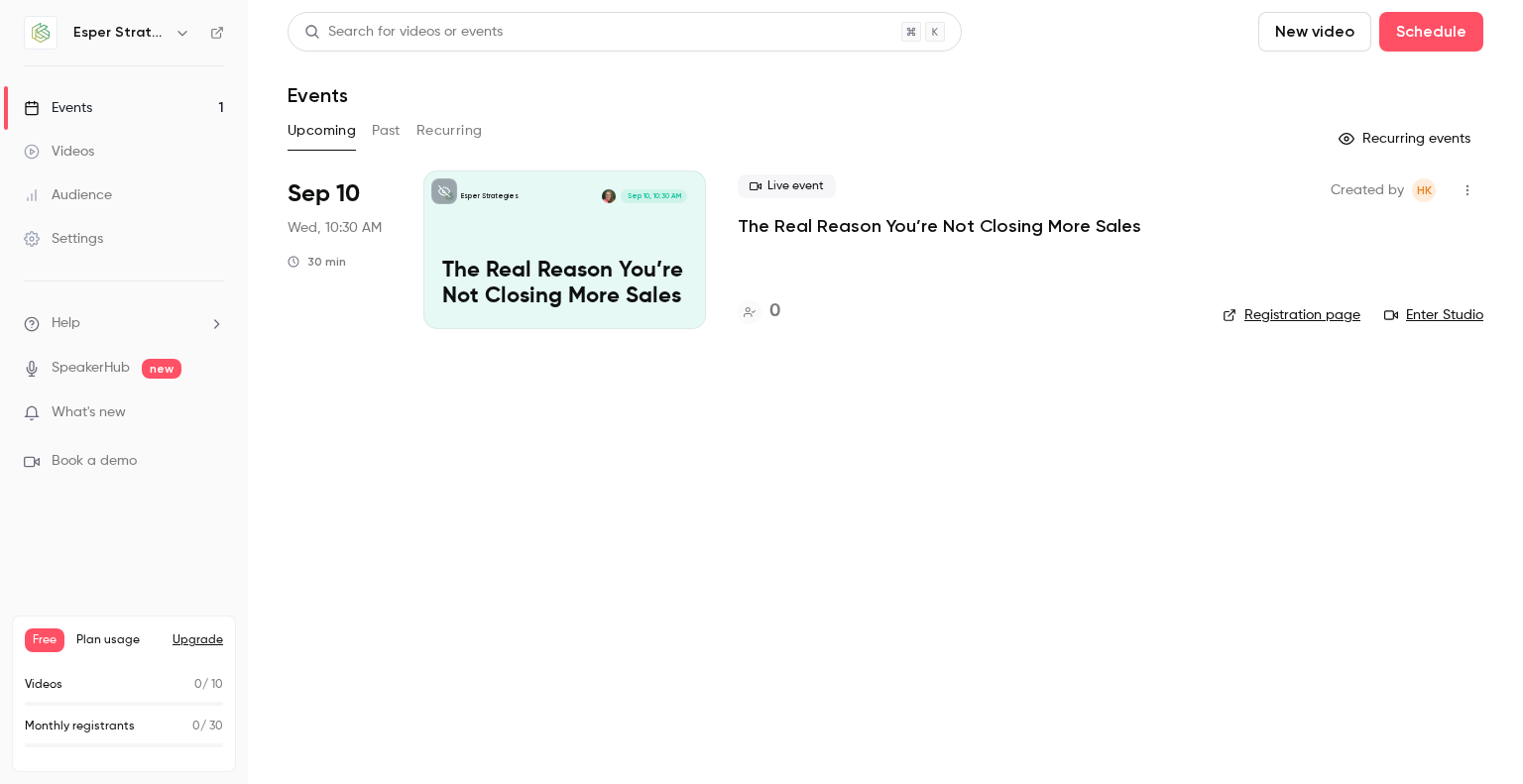click on "Registration page" at bounding box center (1291, 315) 